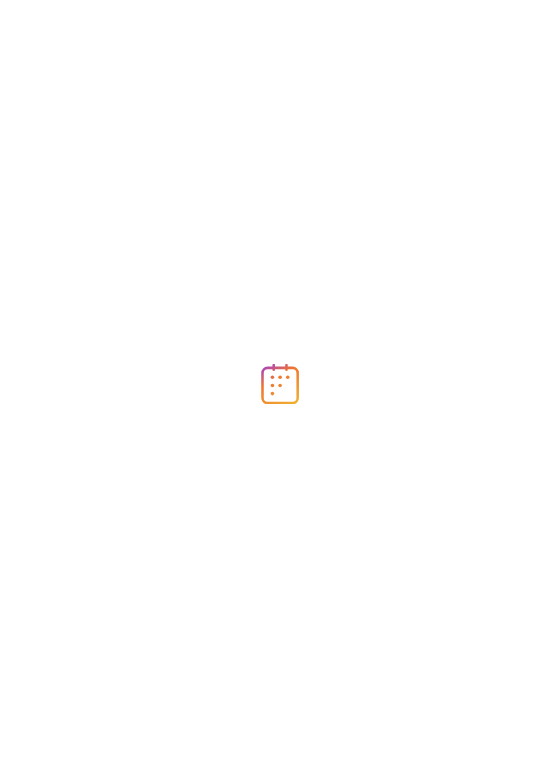 scroll, scrollTop: 0, scrollLeft: 0, axis: both 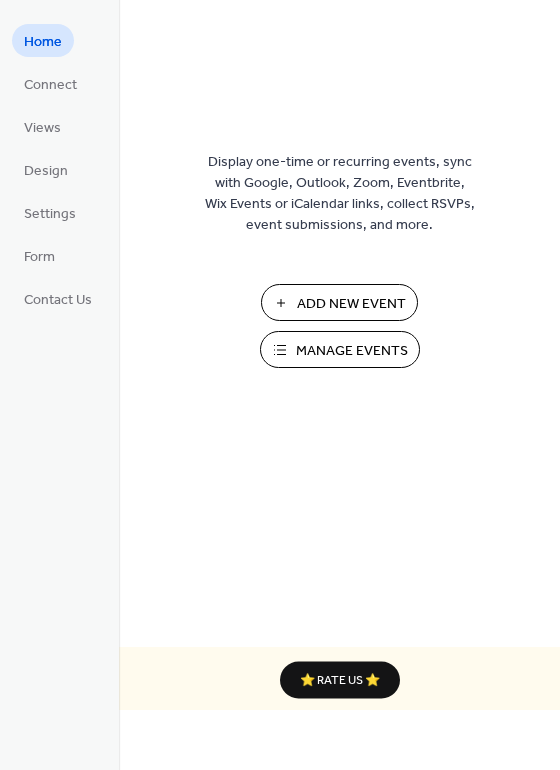 click on "Manage Events" at bounding box center [352, 351] 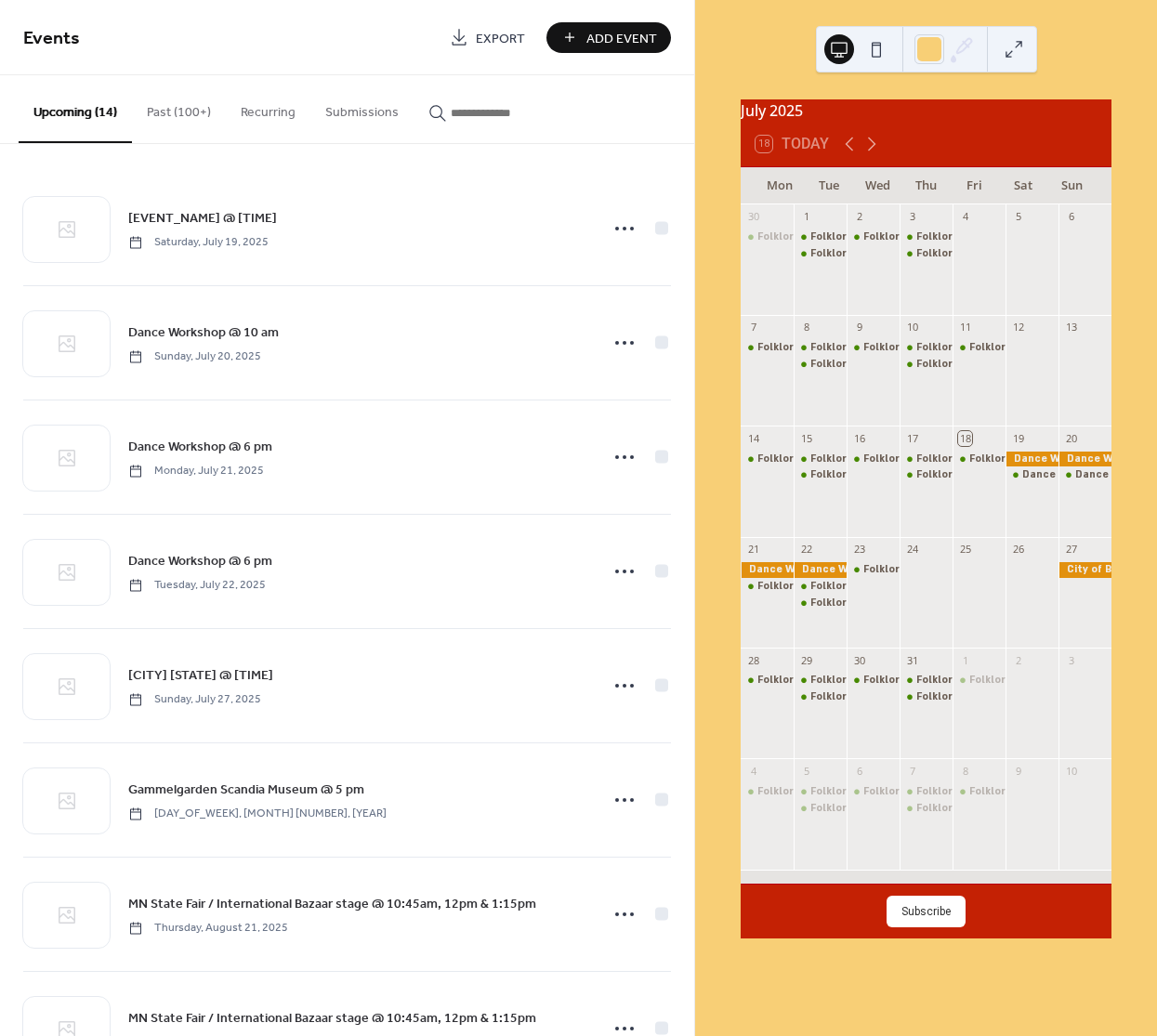 scroll, scrollTop: 0, scrollLeft: 0, axis: both 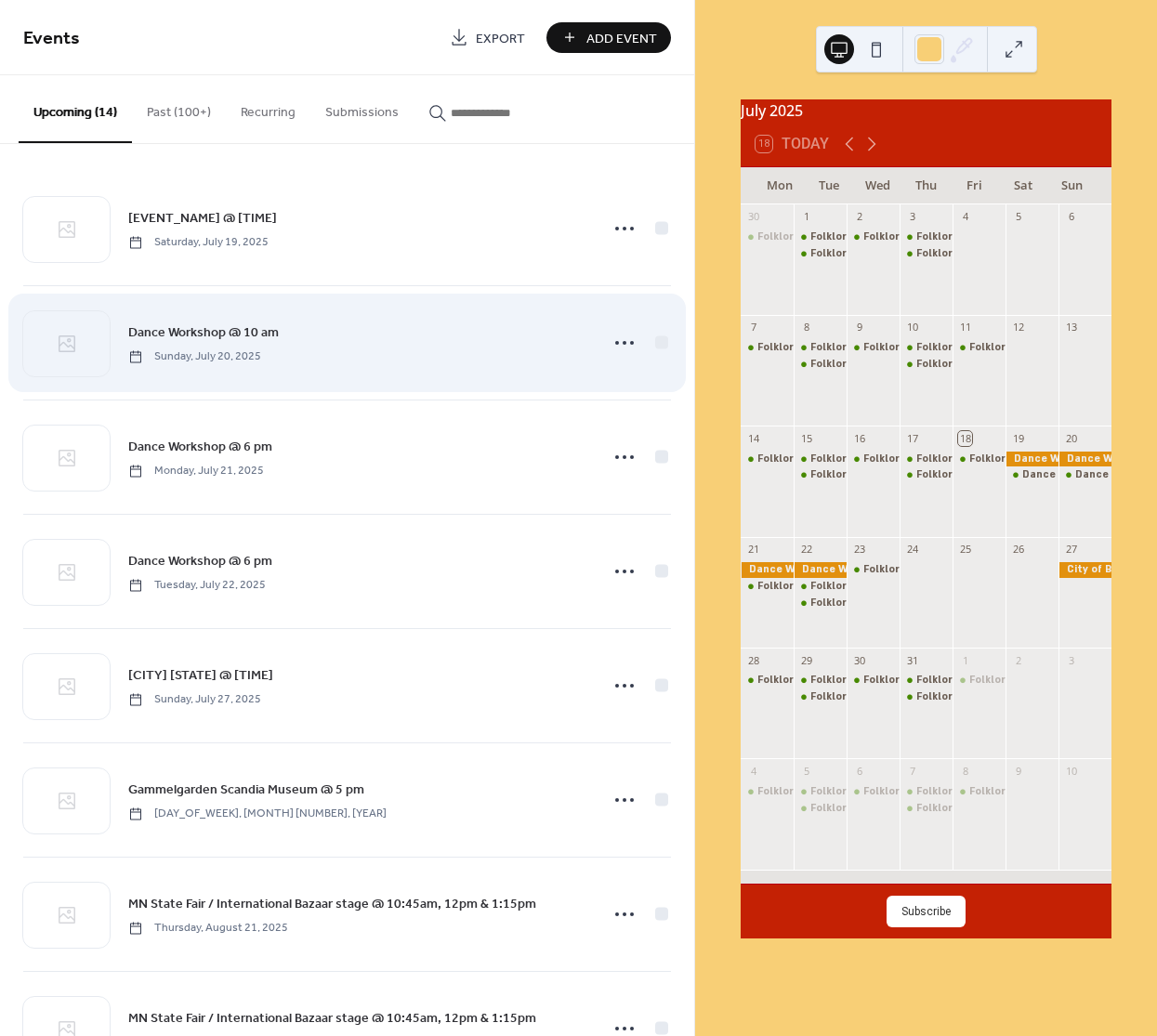 click at bounding box center [638, 343] 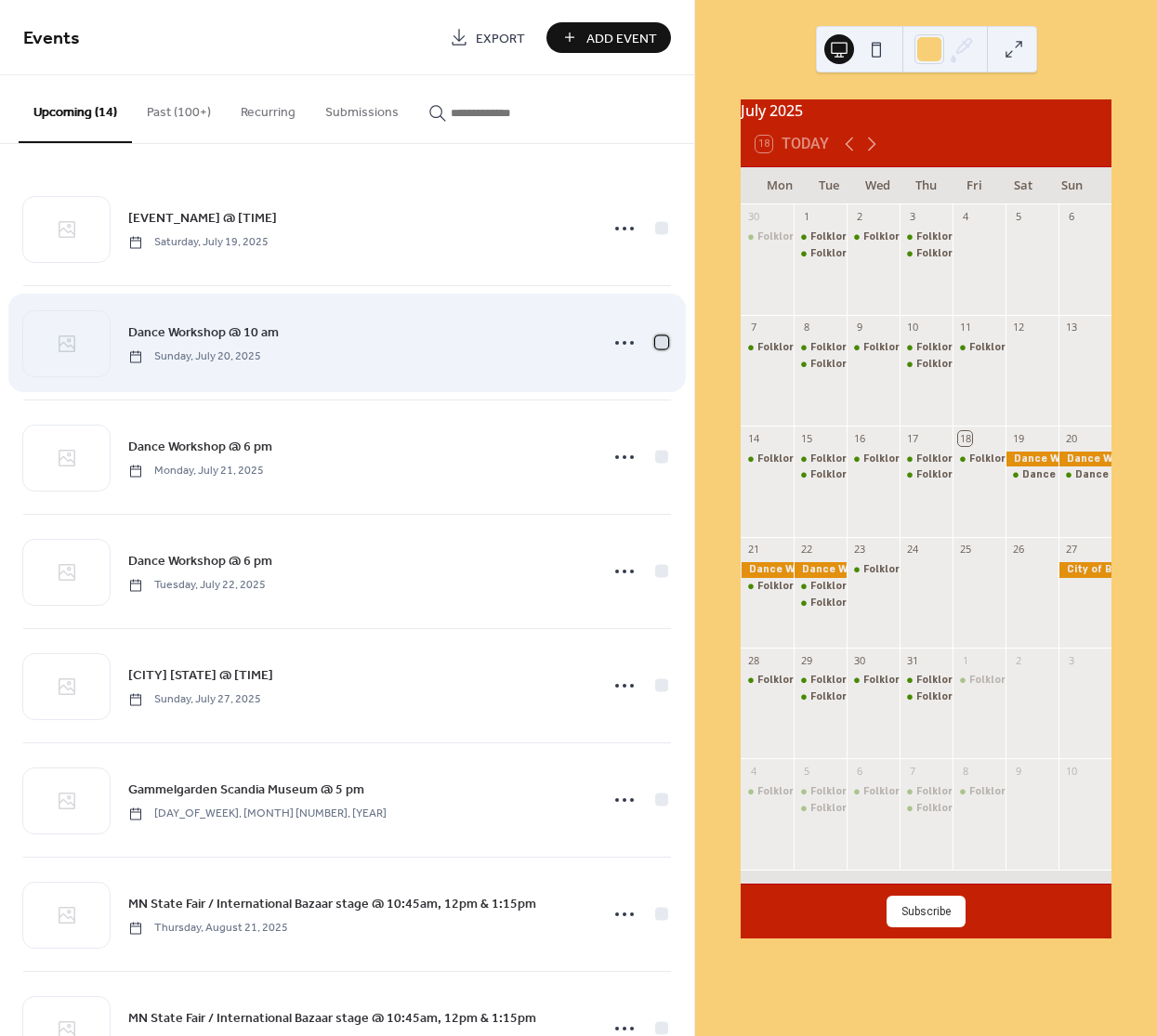 click at bounding box center (662, 342) 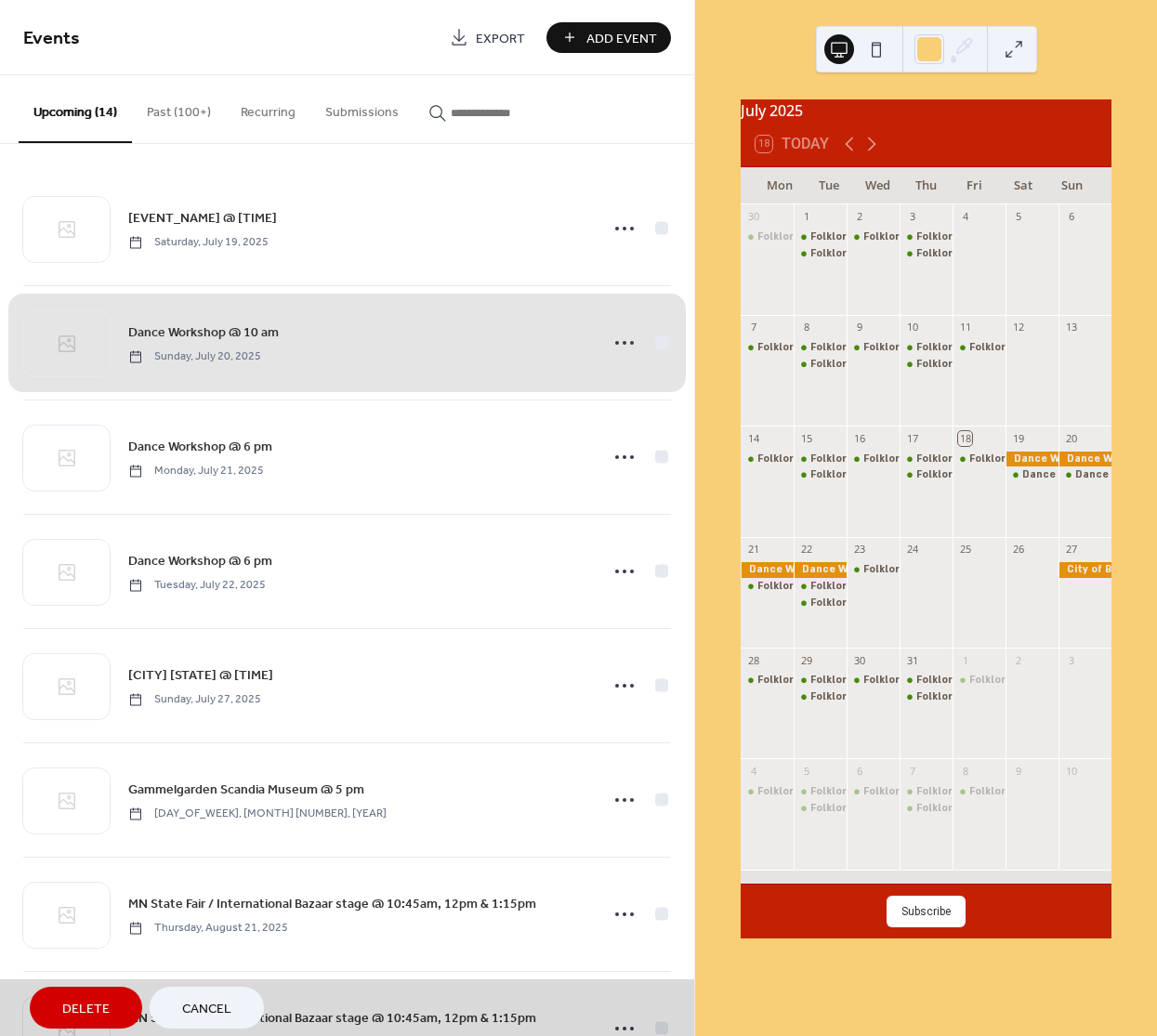 click on "[EVENT_NAME] @ [TIME] [DAY_OF_WEEK], [MONTH] [NUMBER], [YEAR]" at bounding box center [347, 342] 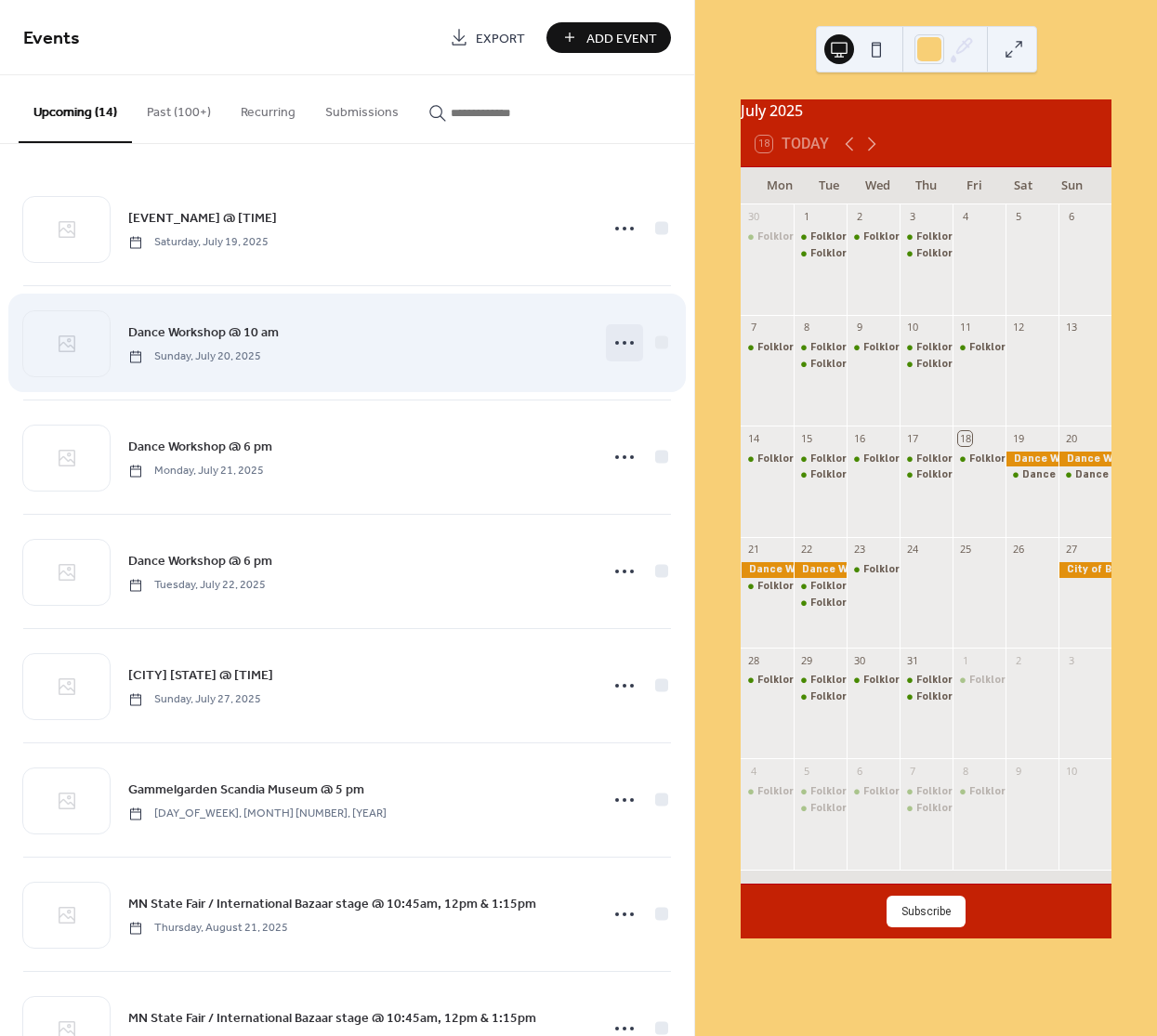 click 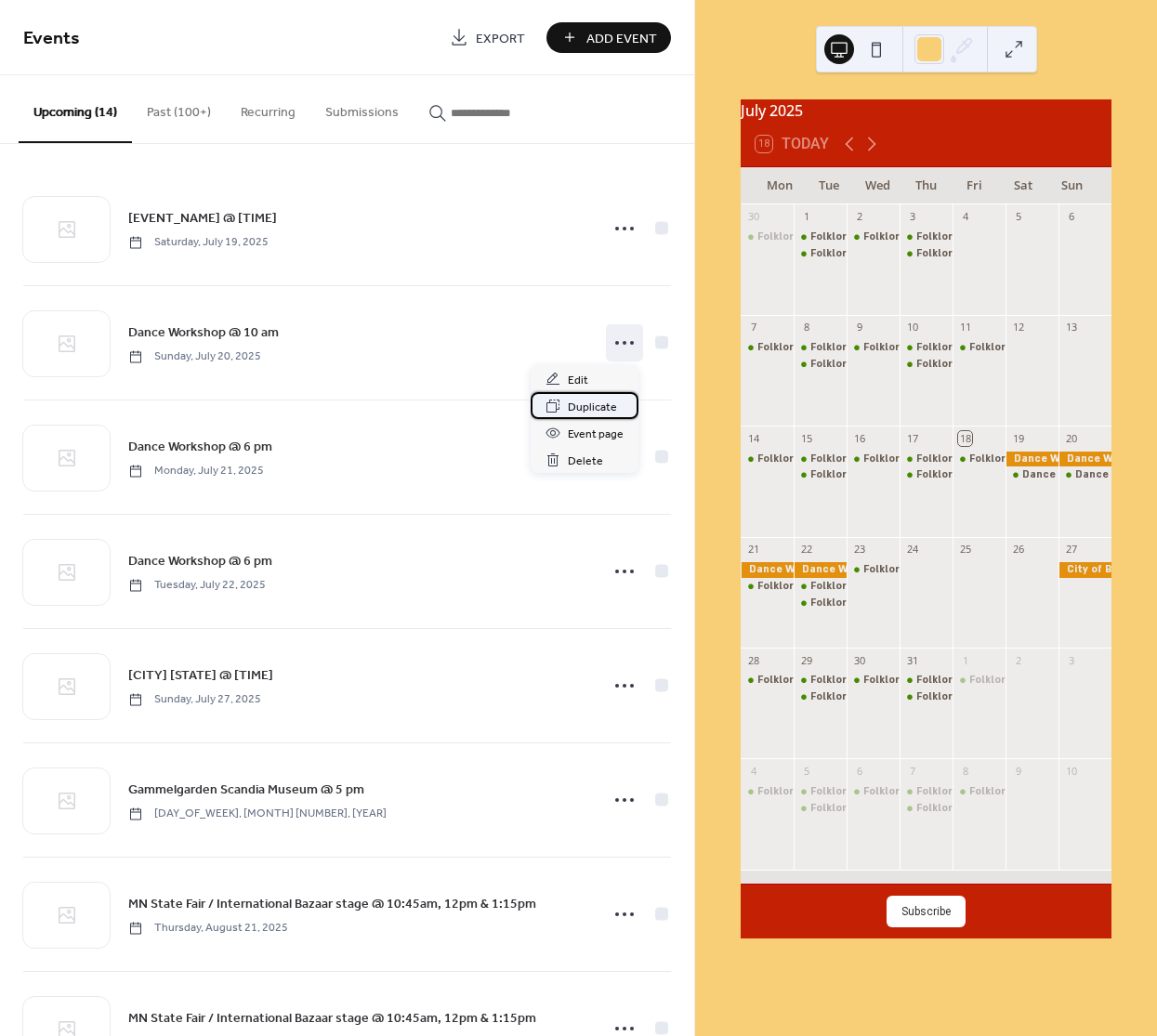 click on "Duplicate" at bounding box center [592, 407] 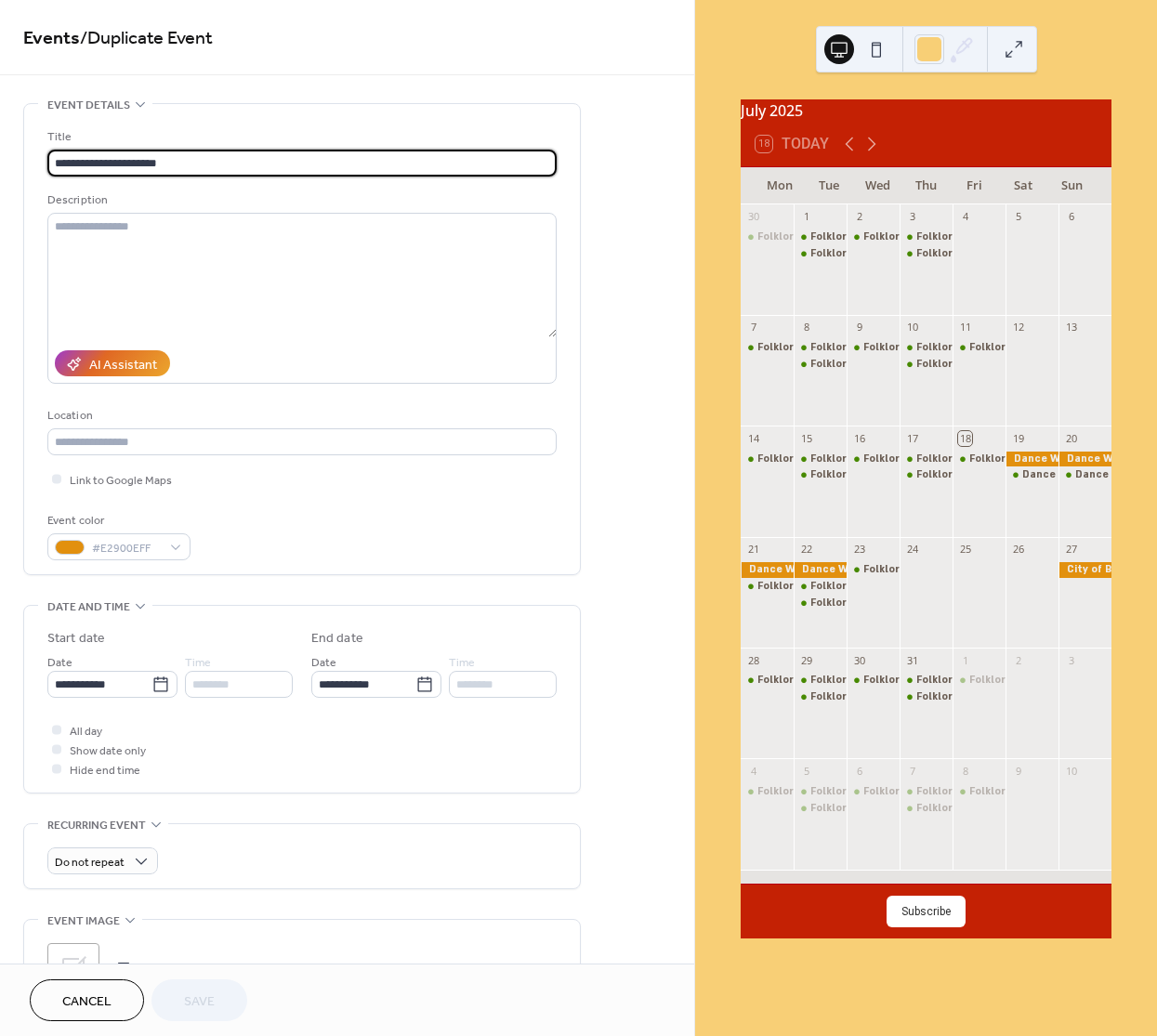 drag, startPoint x: 138, startPoint y: 162, endPoint x: -125, endPoint y: 162, distance: 263 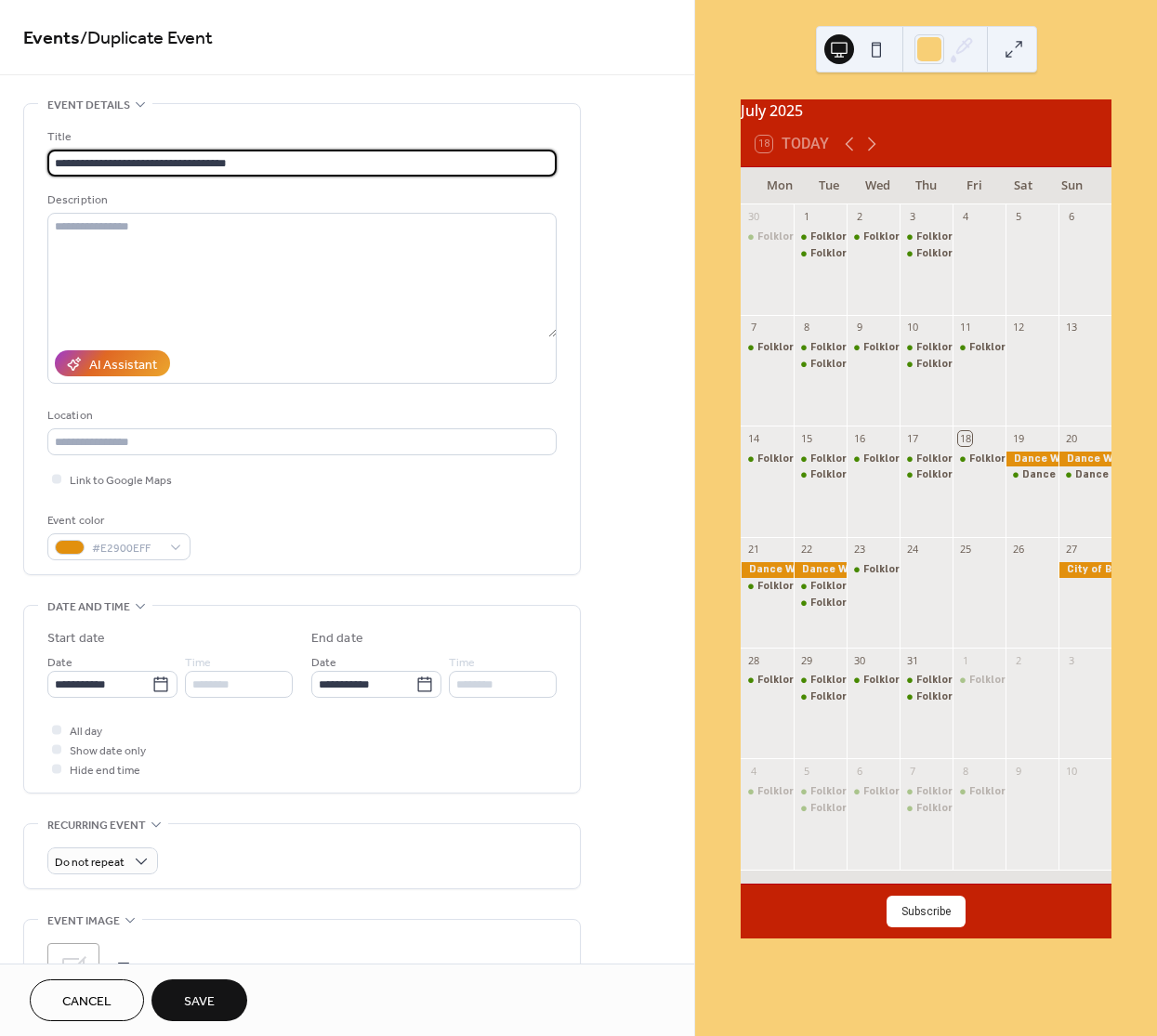 click on "**********" at bounding box center (302, 163) 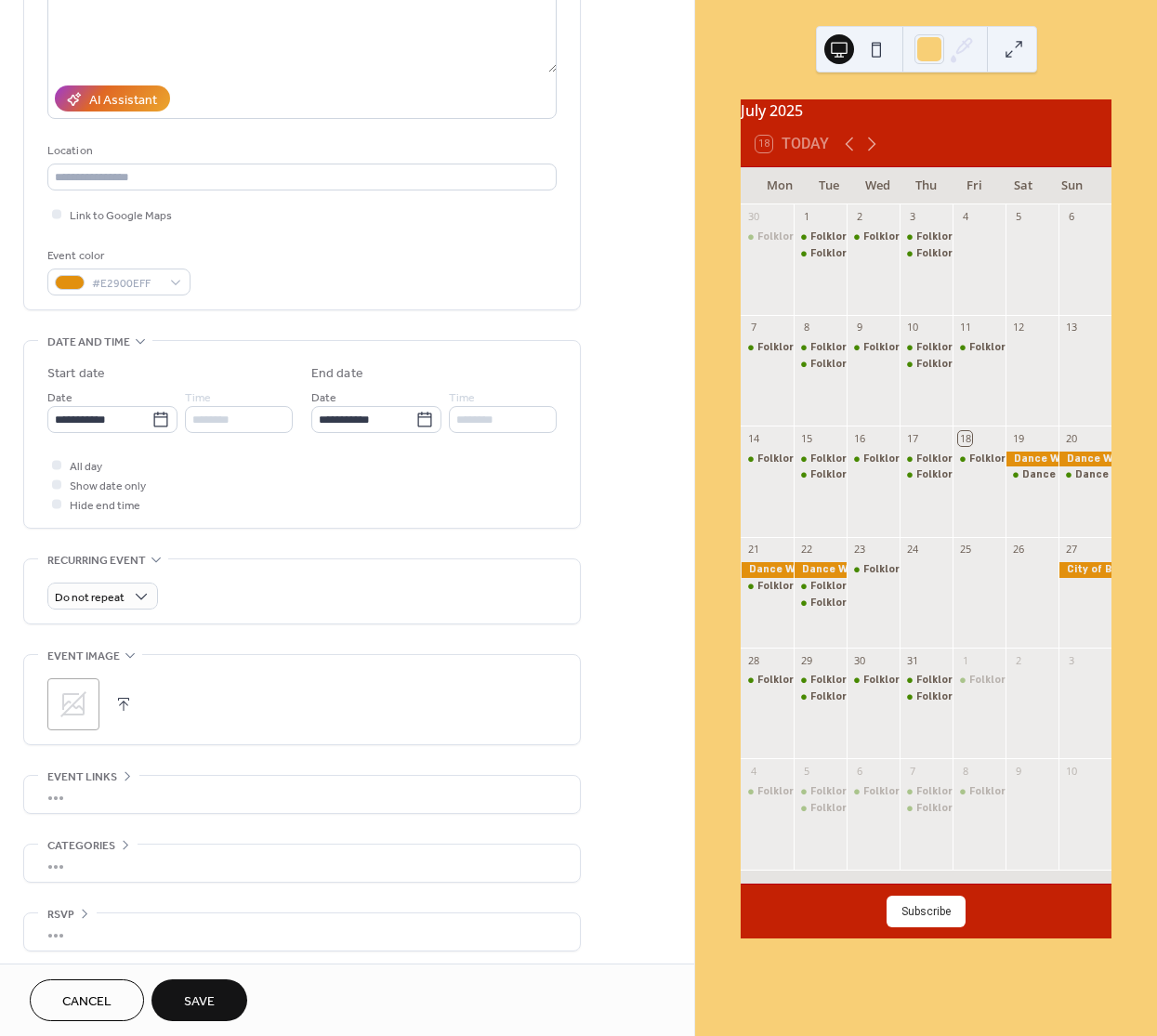 scroll, scrollTop: 271, scrollLeft: 0, axis: vertical 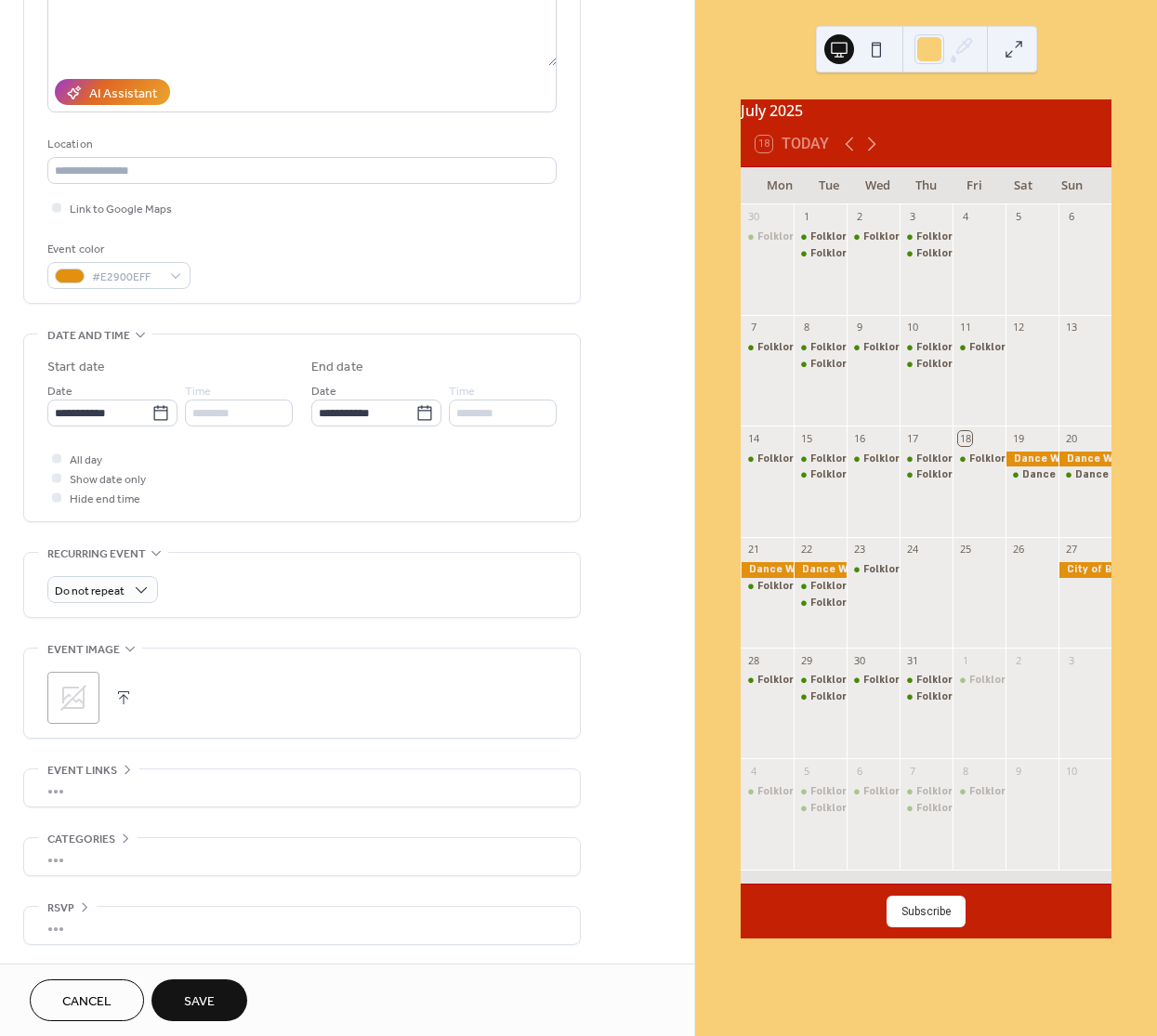 type on "**********" 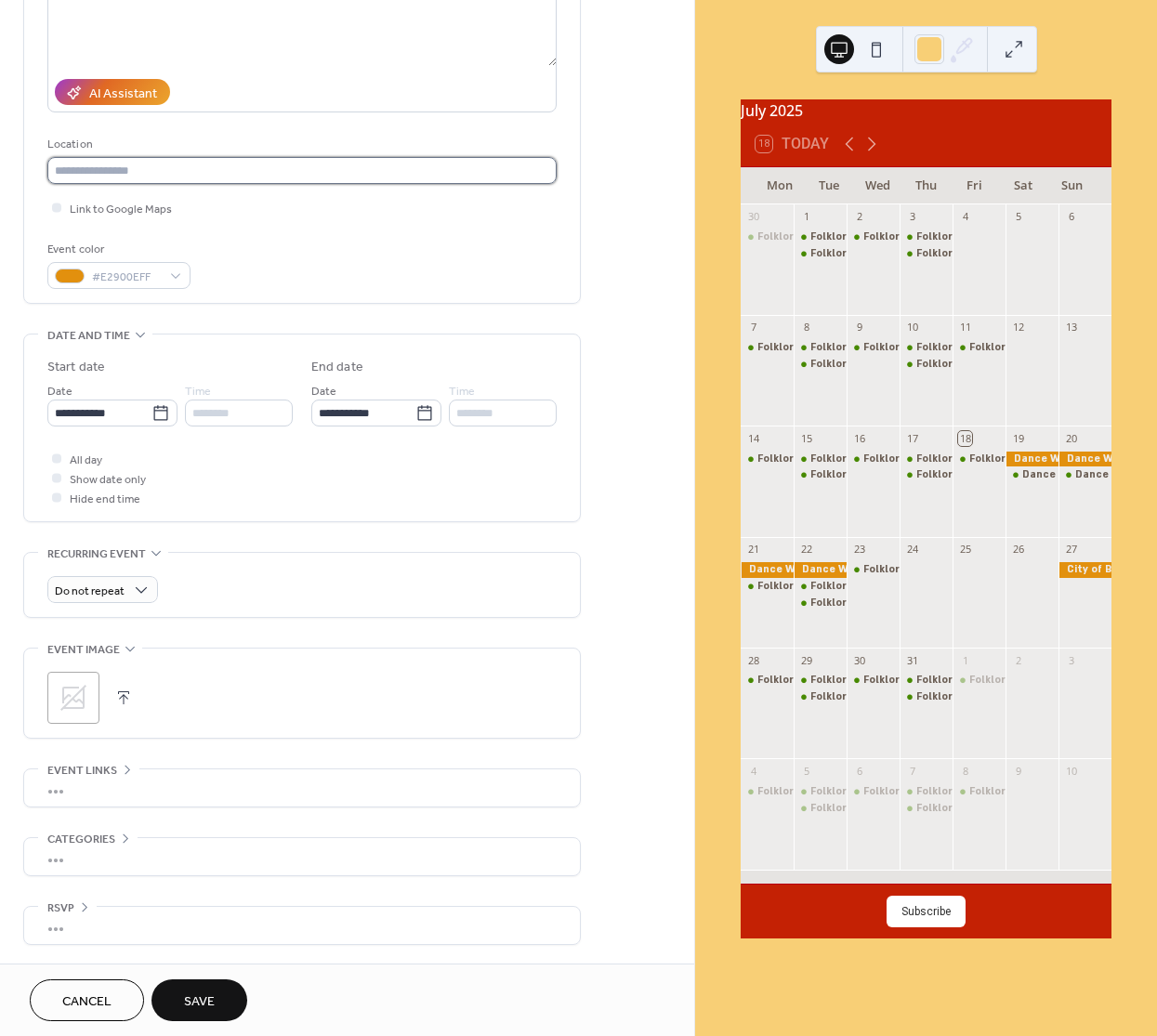 click at bounding box center [302, 170] 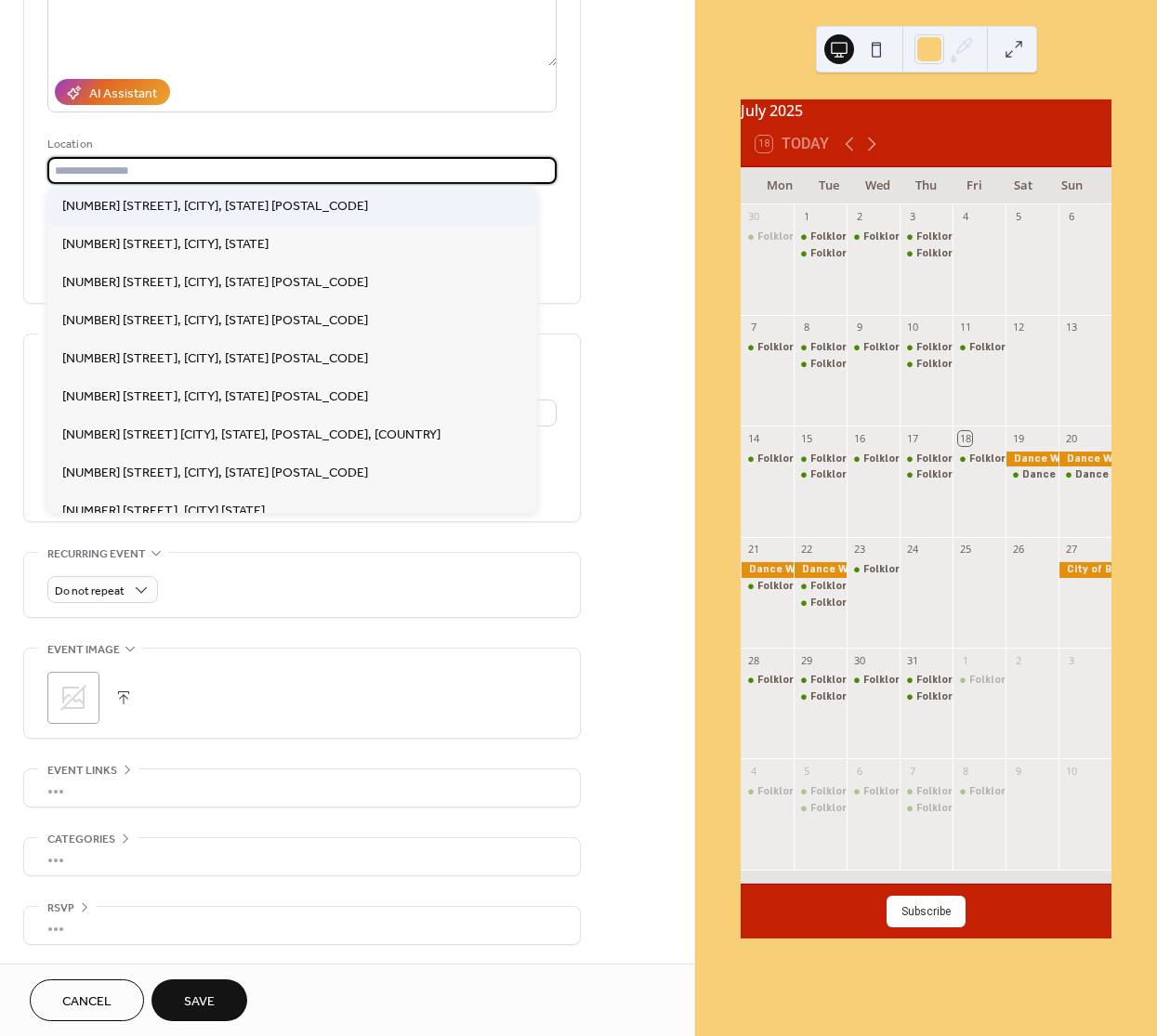paste on "**********" 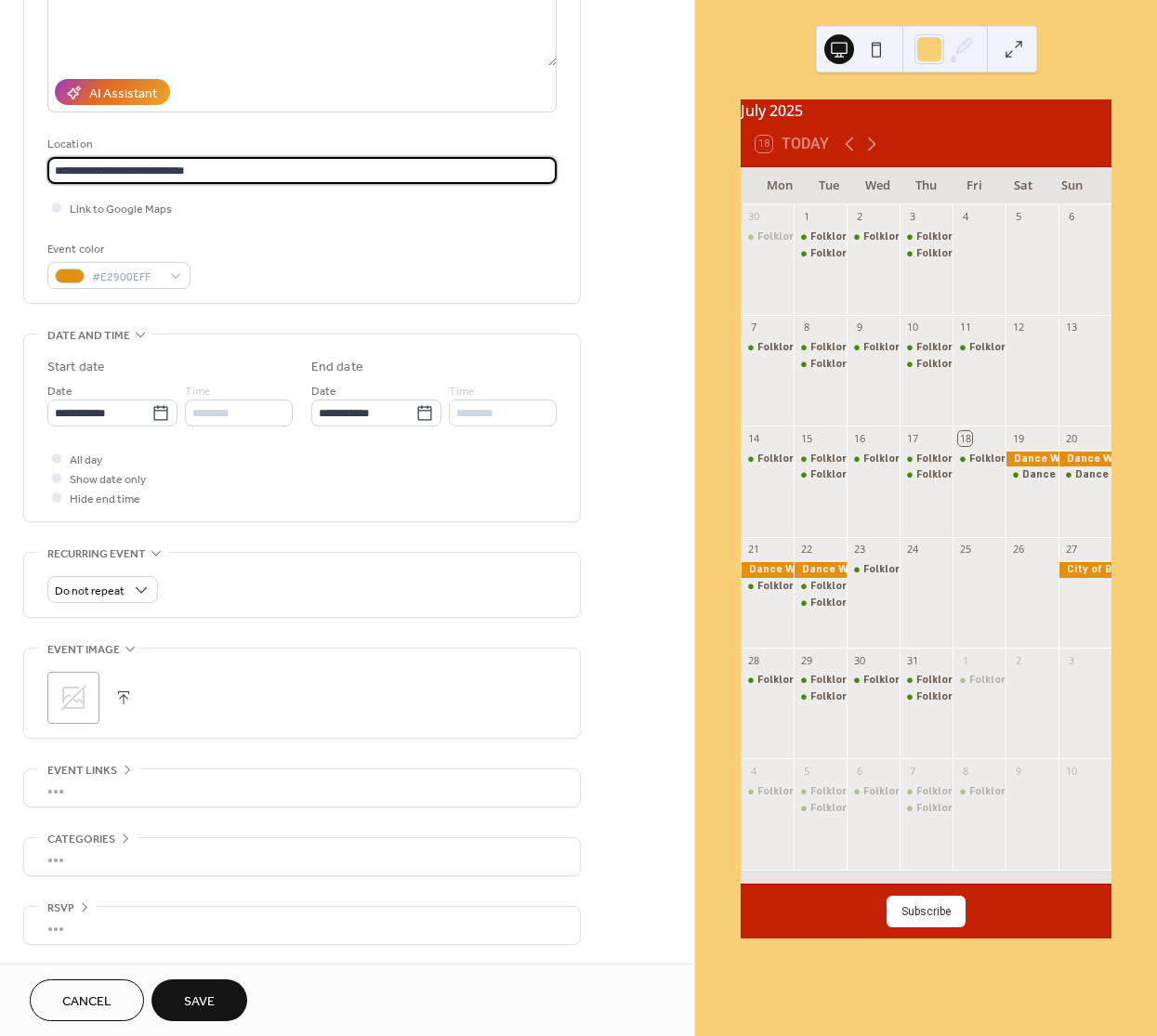 type on "**********" 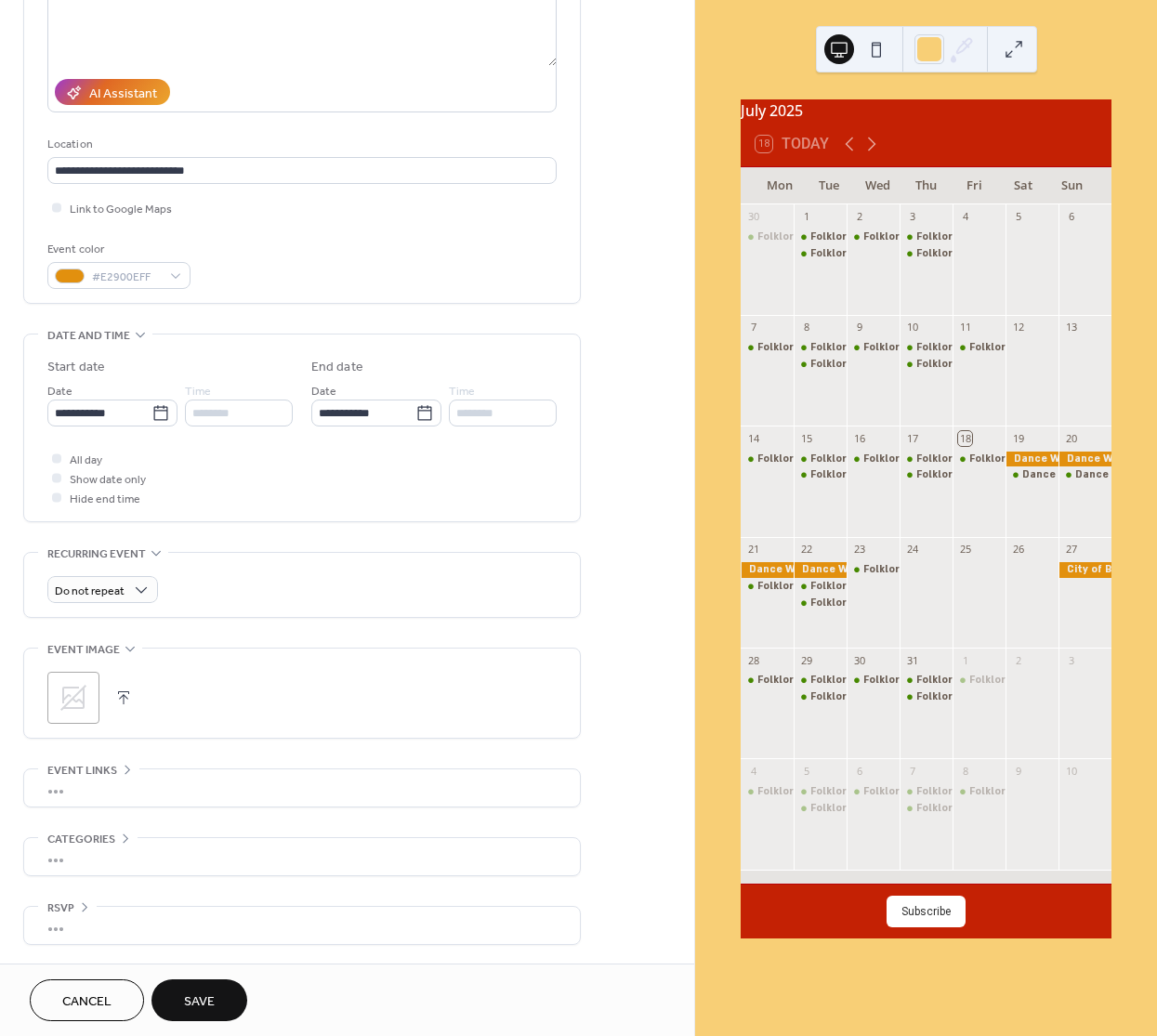 click on "•••" at bounding box center [302, 788] 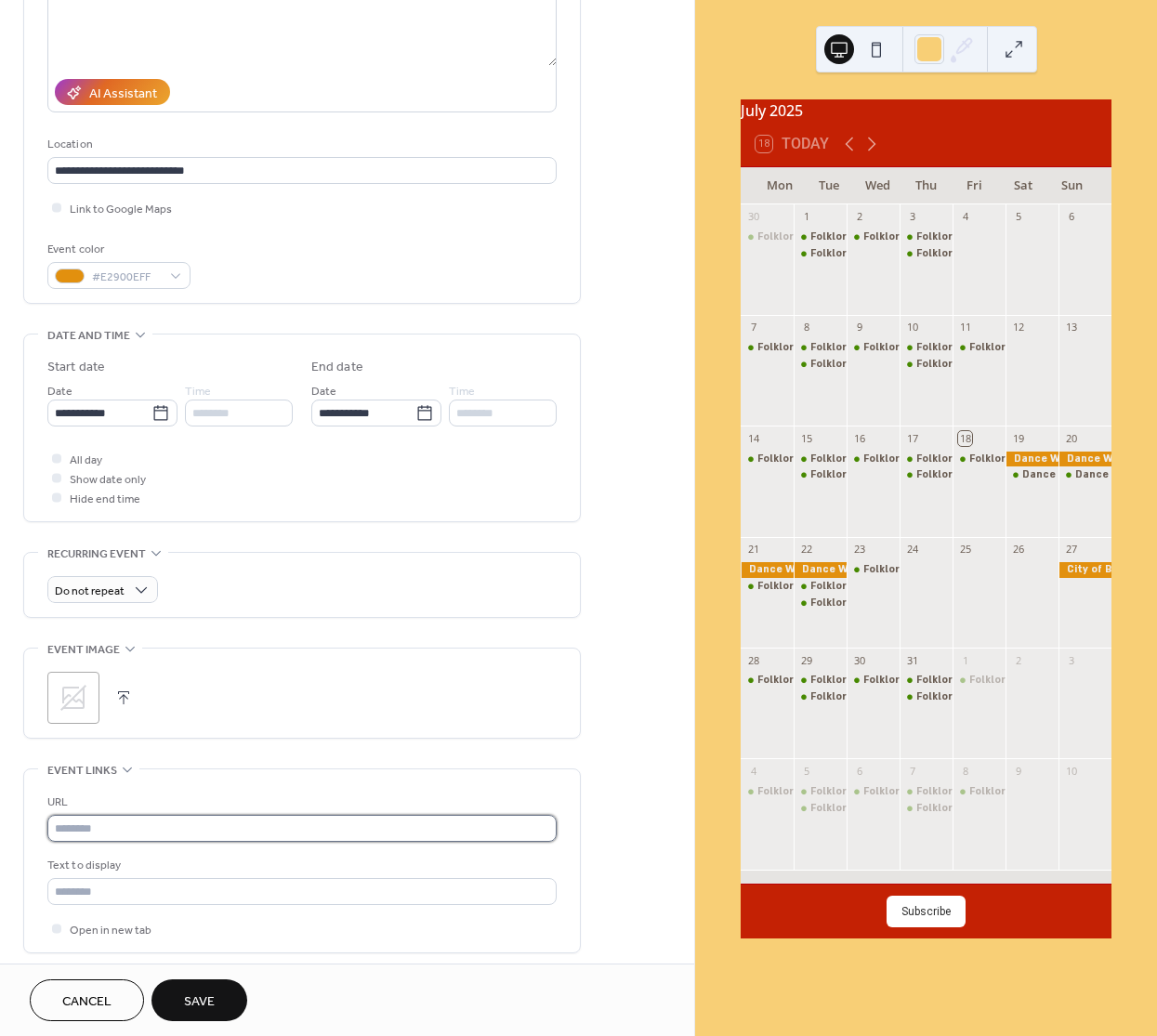 click at bounding box center (302, 828) 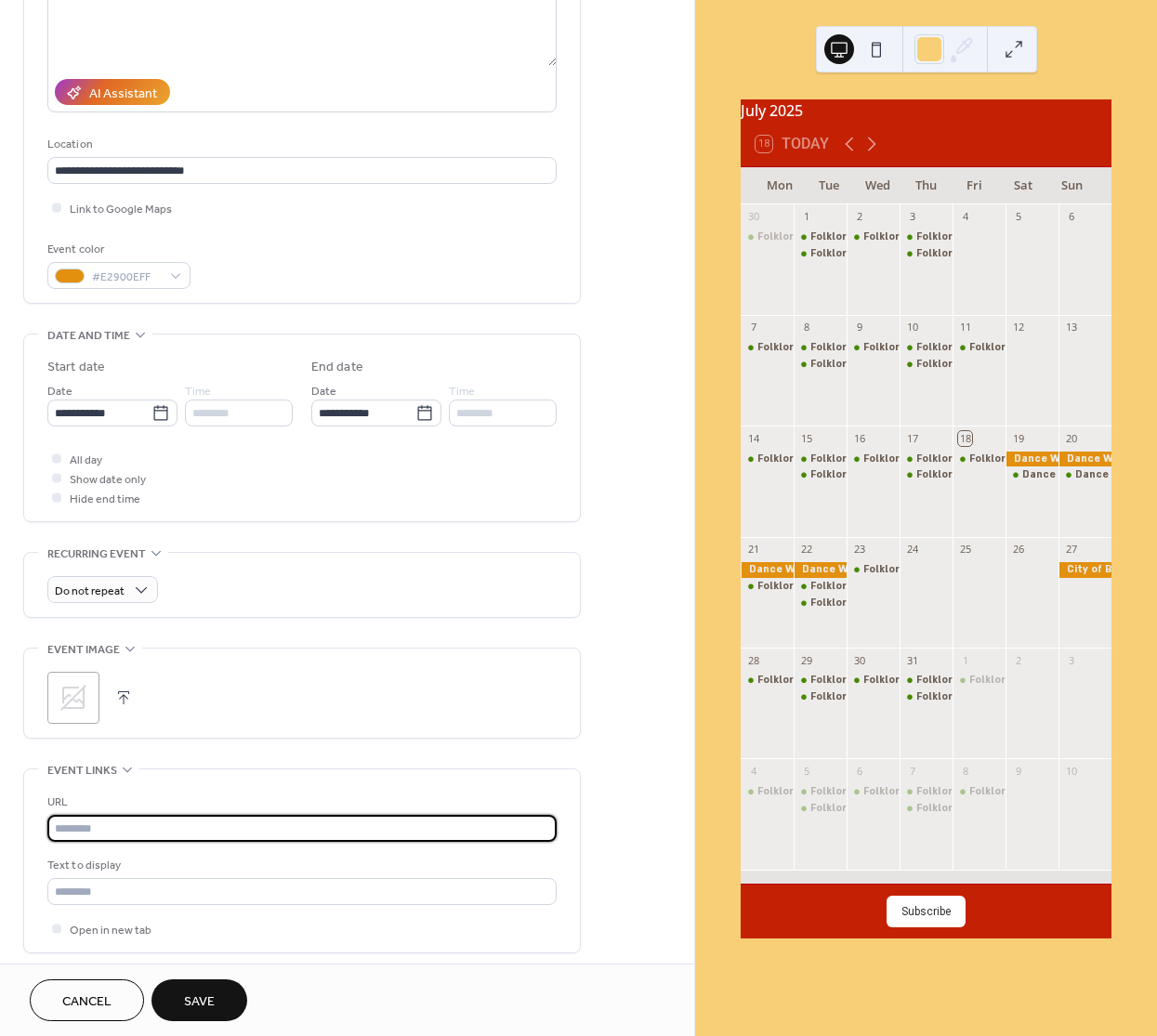 paste on "**********" 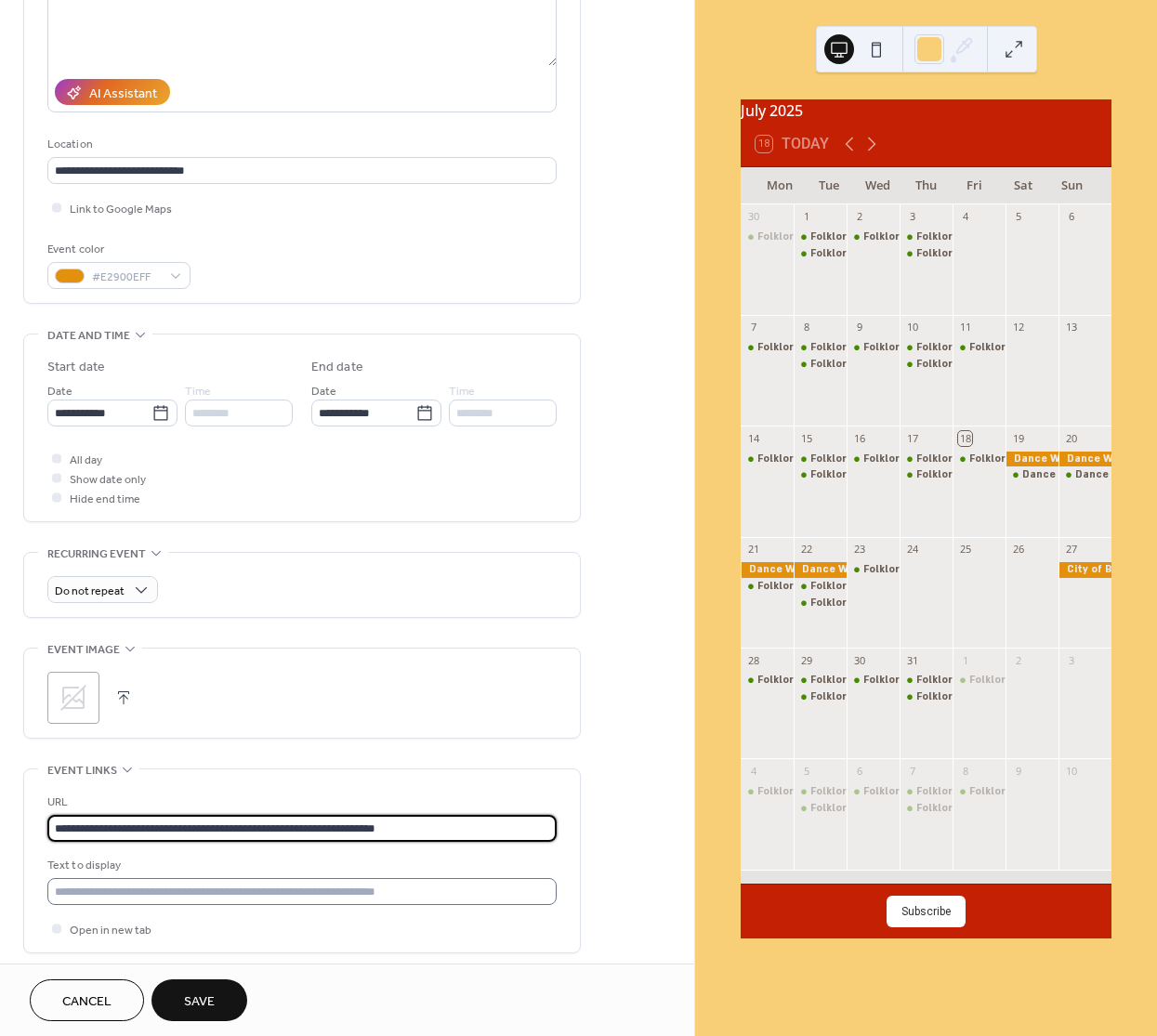 type on "**********" 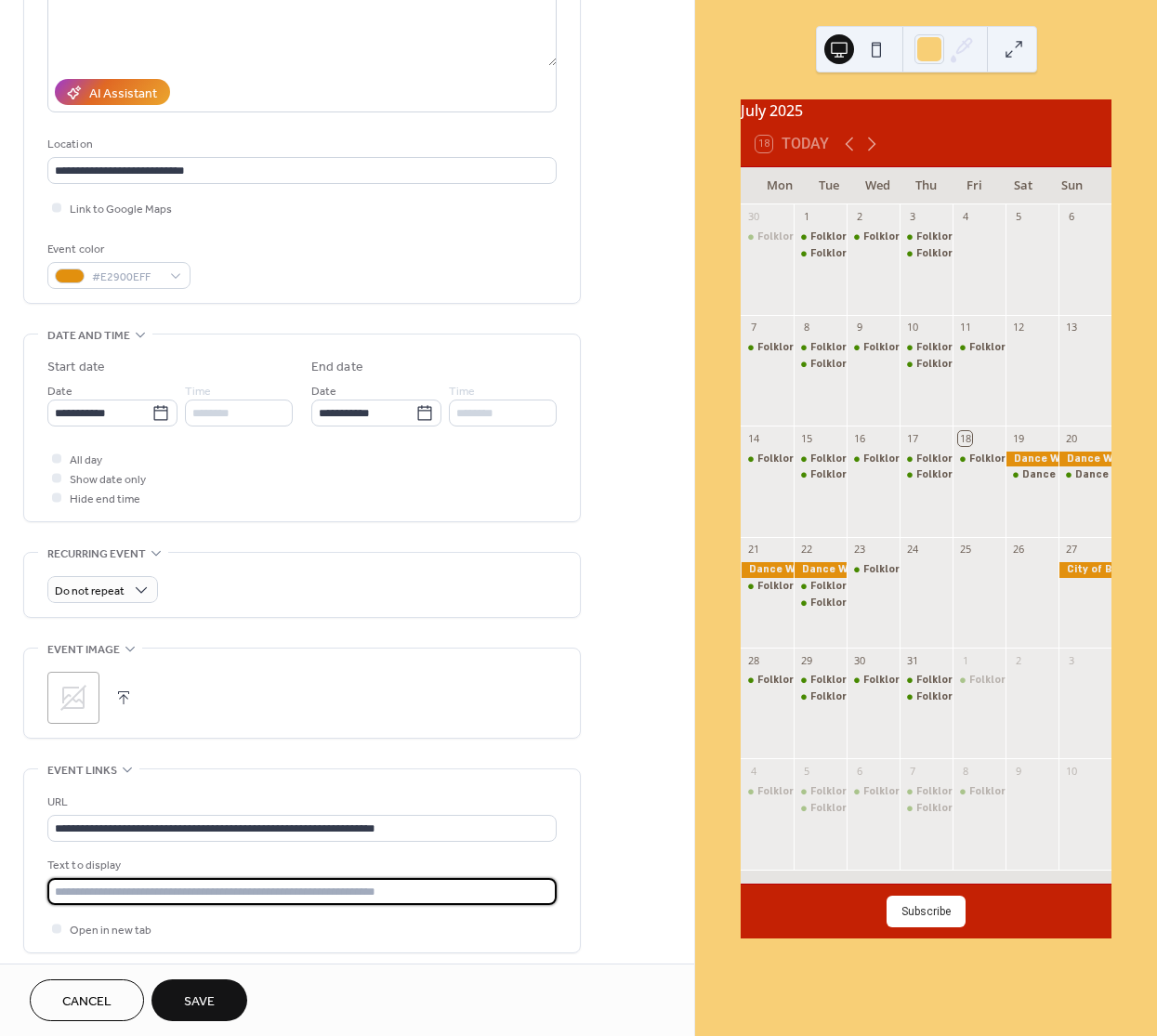 click at bounding box center [302, 891] 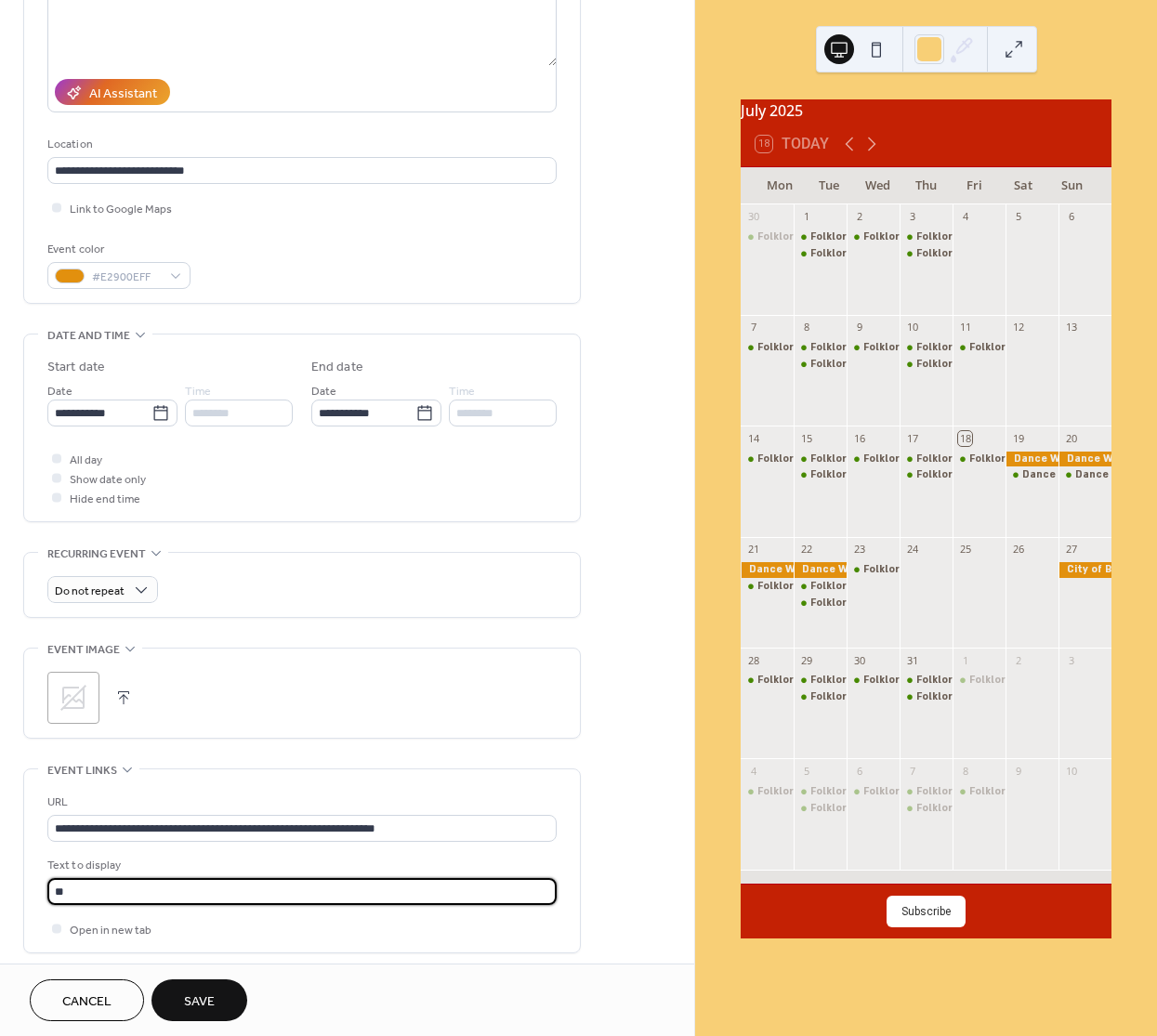 type on "*" 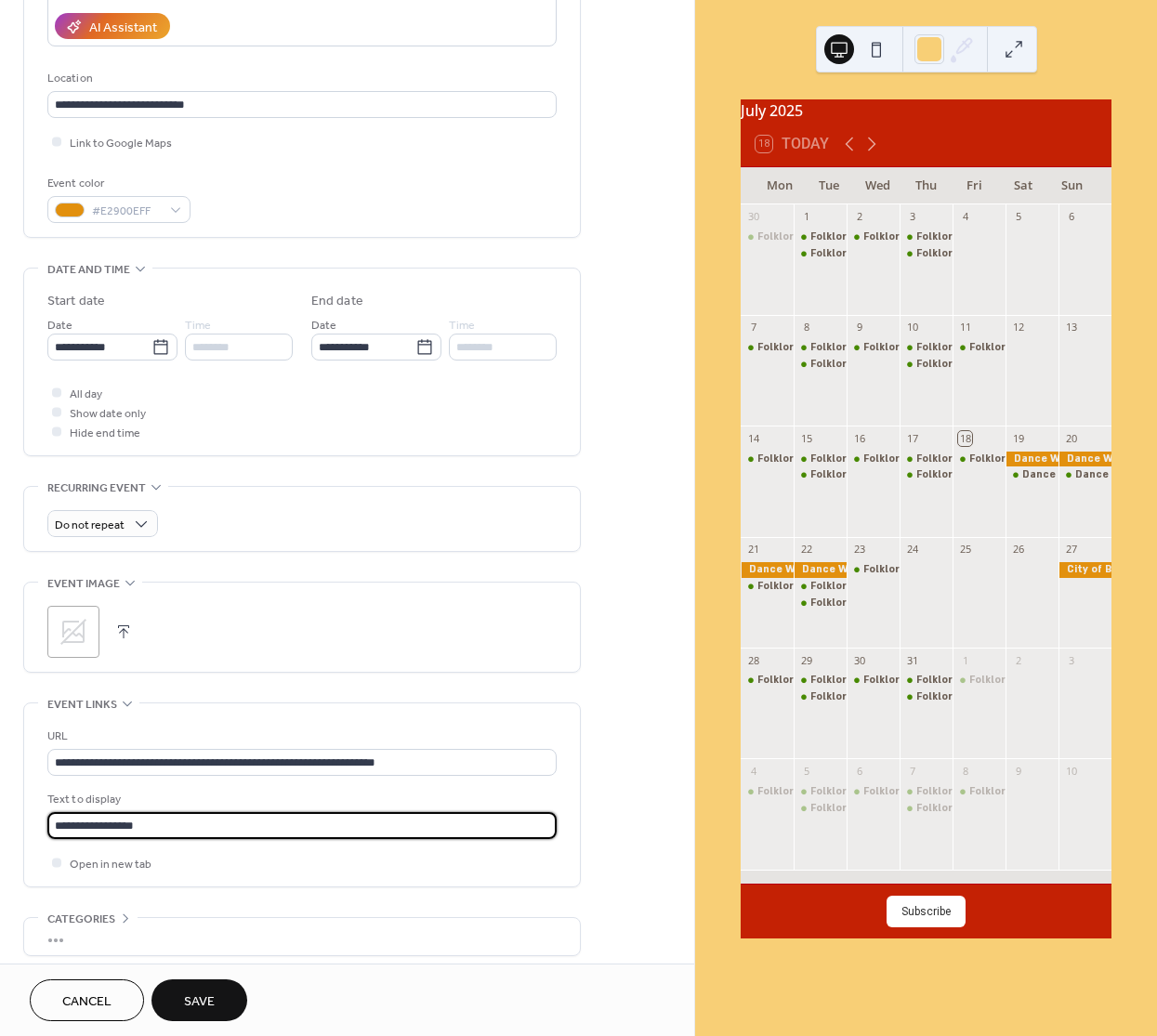scroll, scrollTop: 417, scrollLeft: 0, axis: vertical 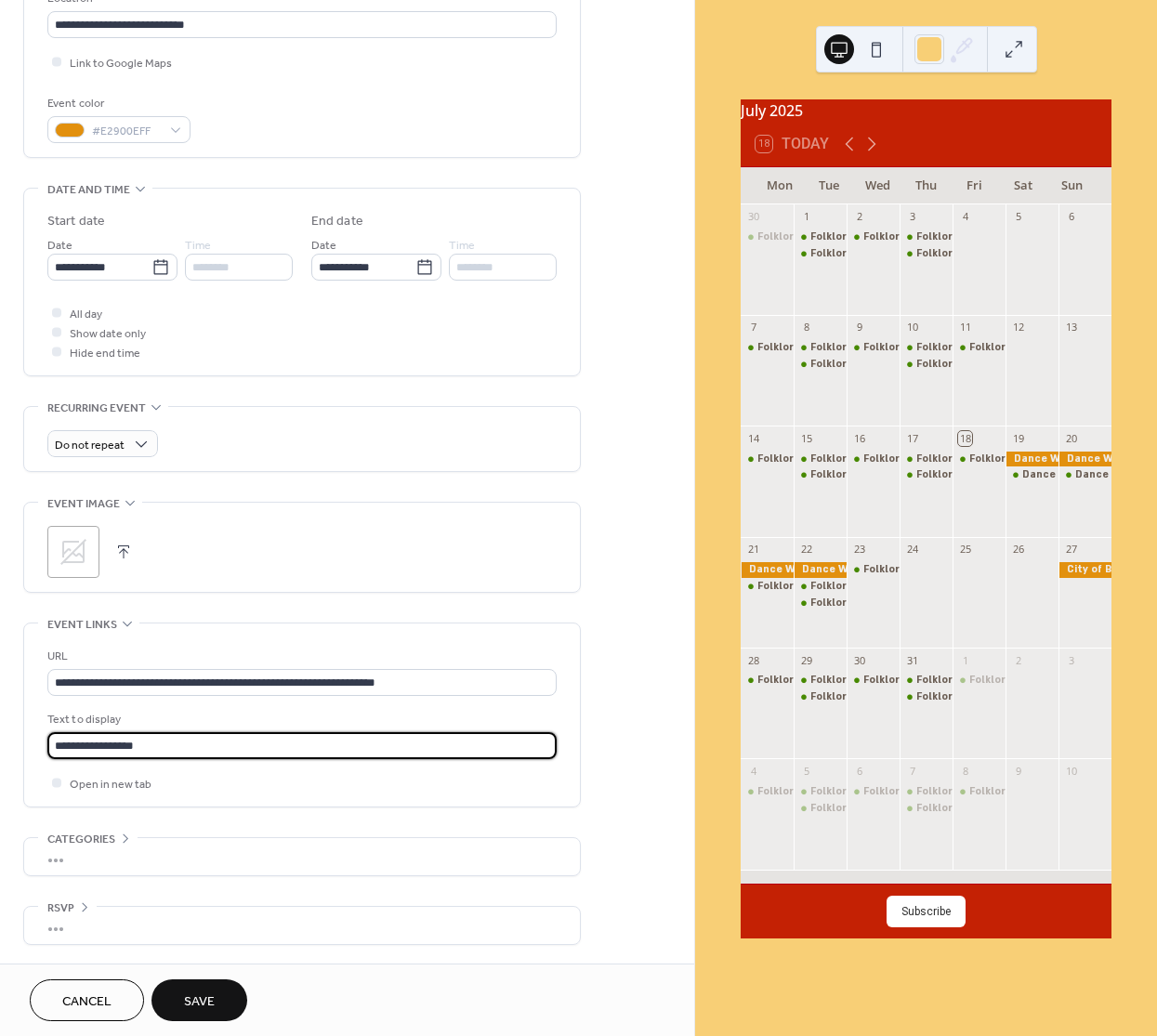 type on "**********" 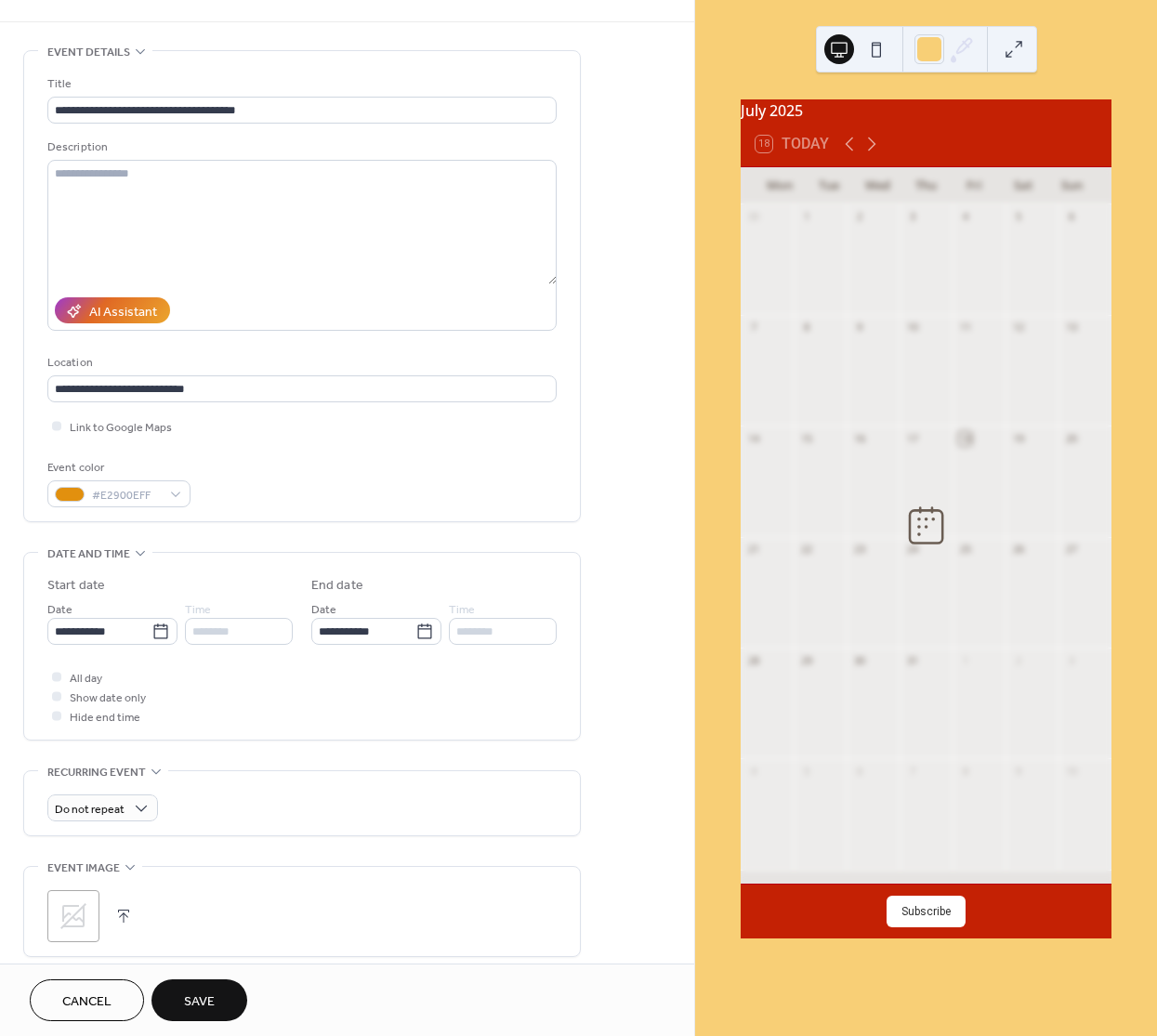 scroll, scrollTop: 0, scrollLeft: 0, axis: both 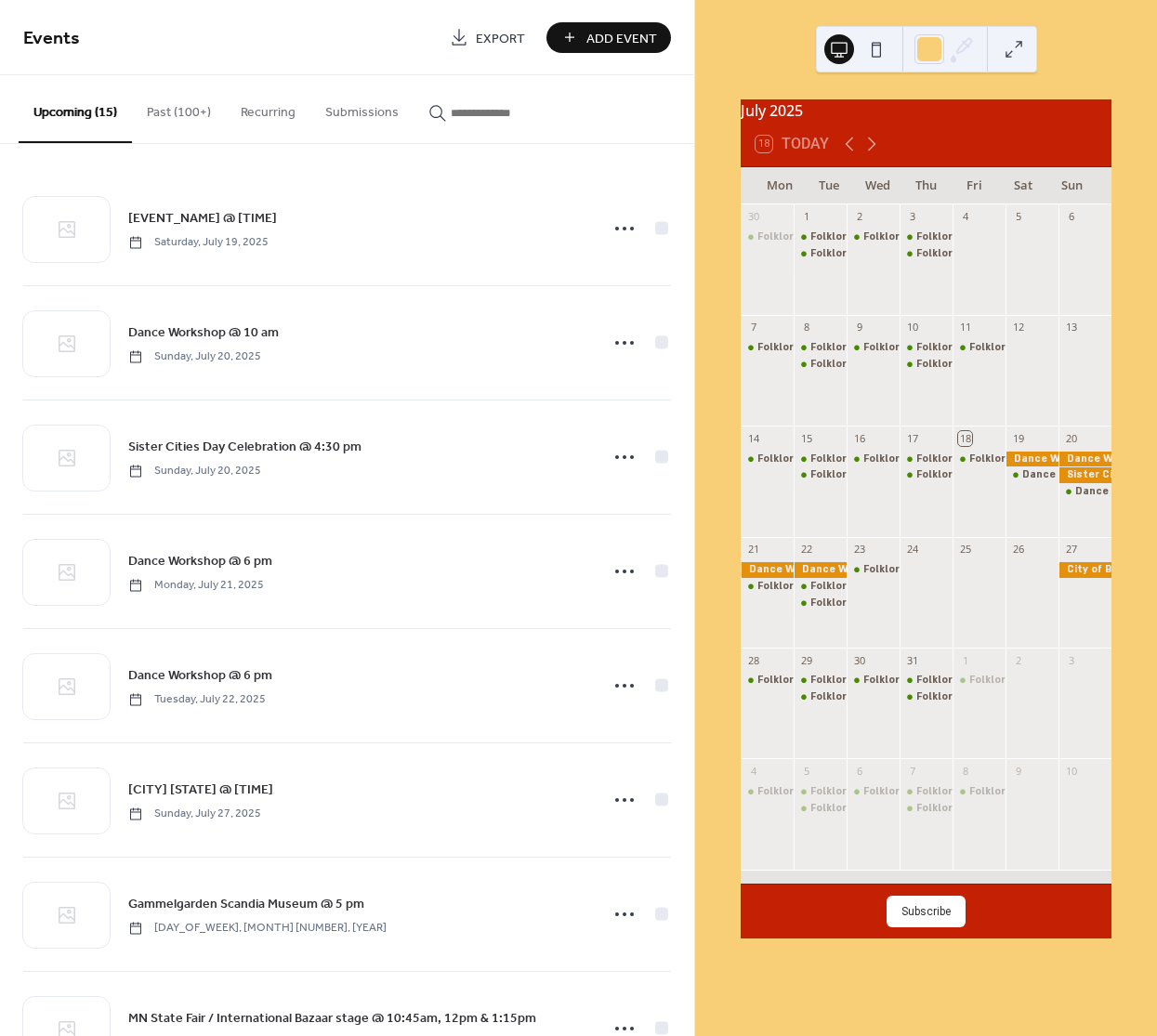 click at bounding box center (506, 112) 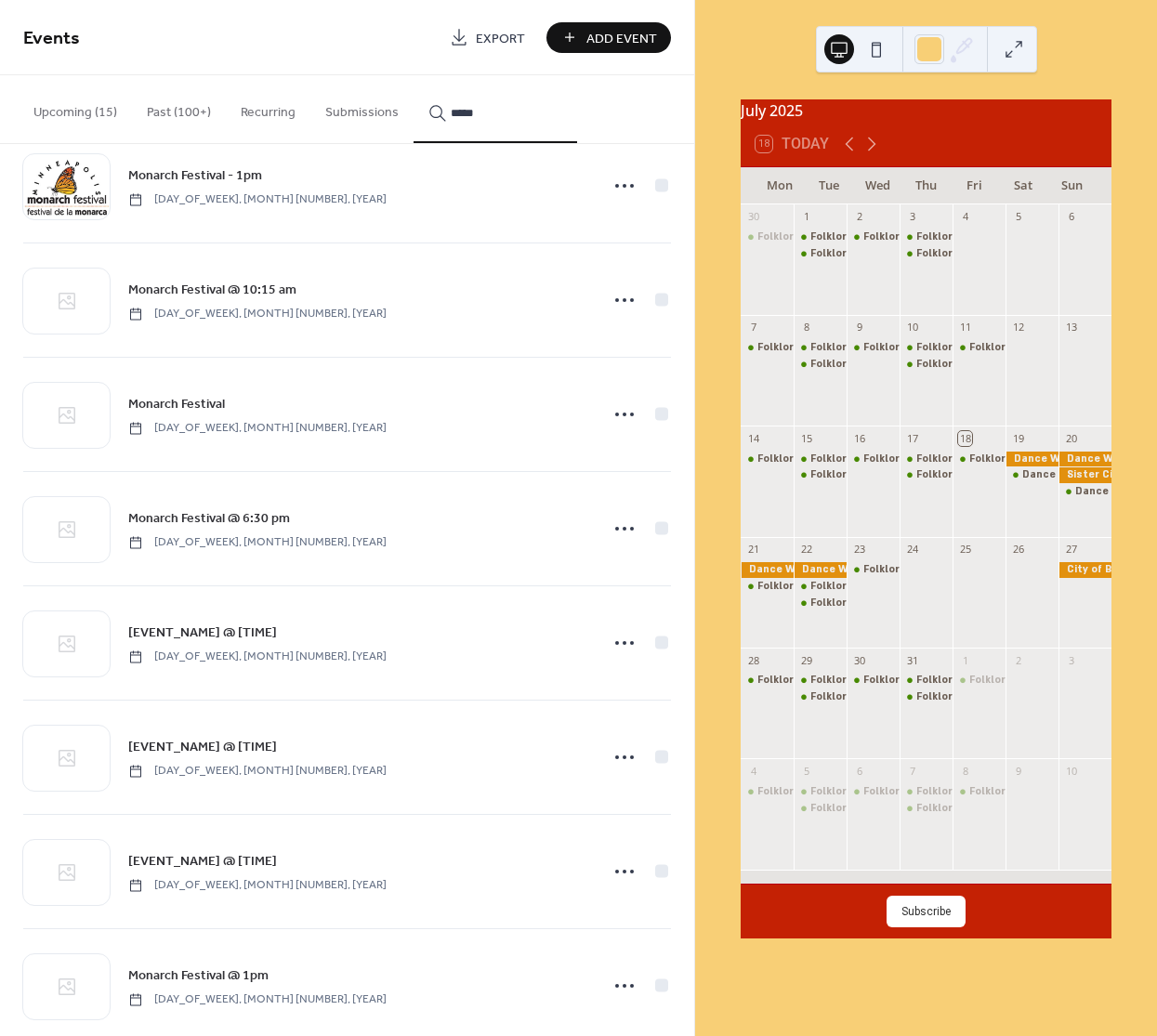 scroll, scrollTop: 77, scrollLeft: 0, axis: vertical 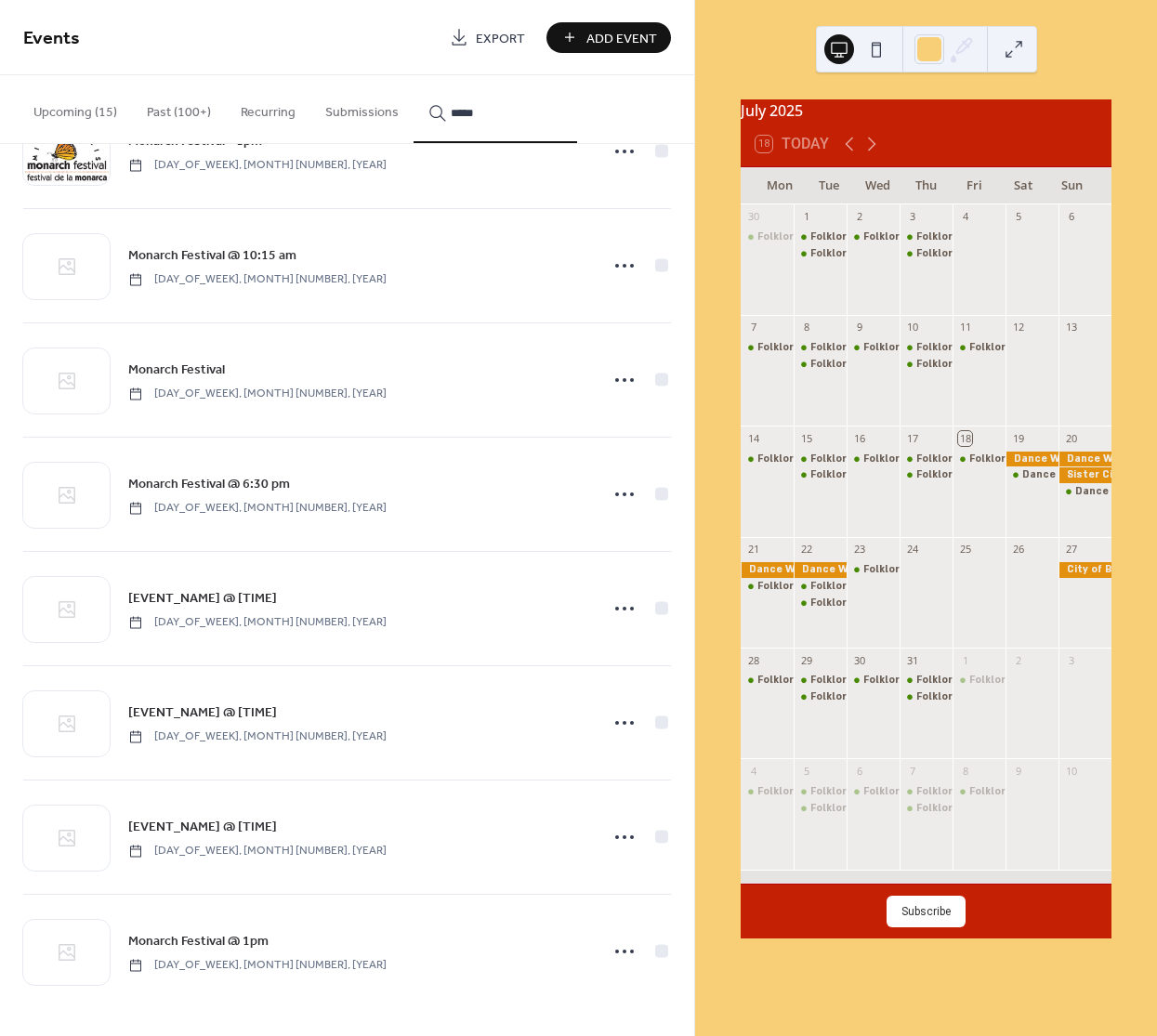type on "*****" 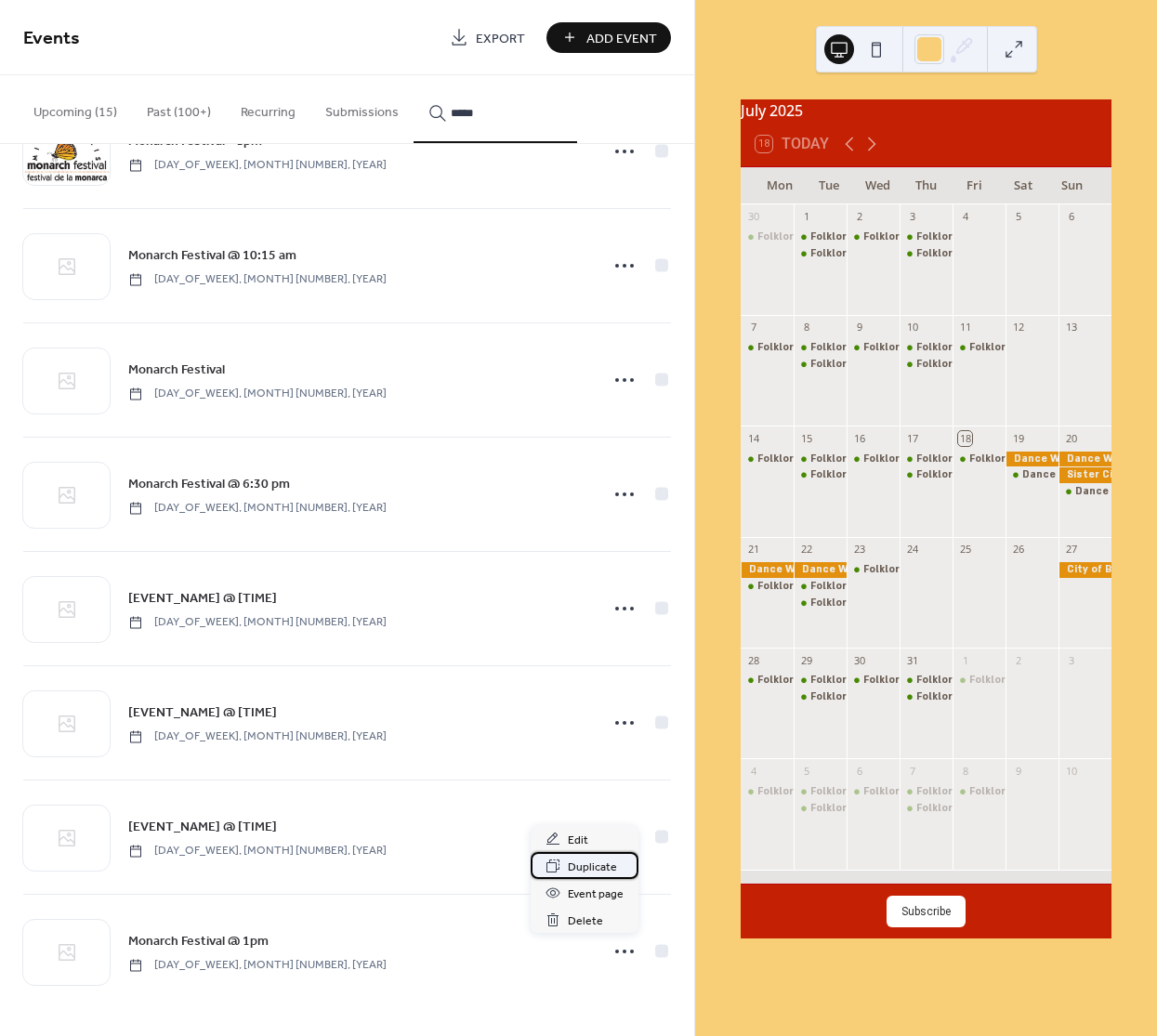 click on "Duplicate" at bounding box center (592, 867) 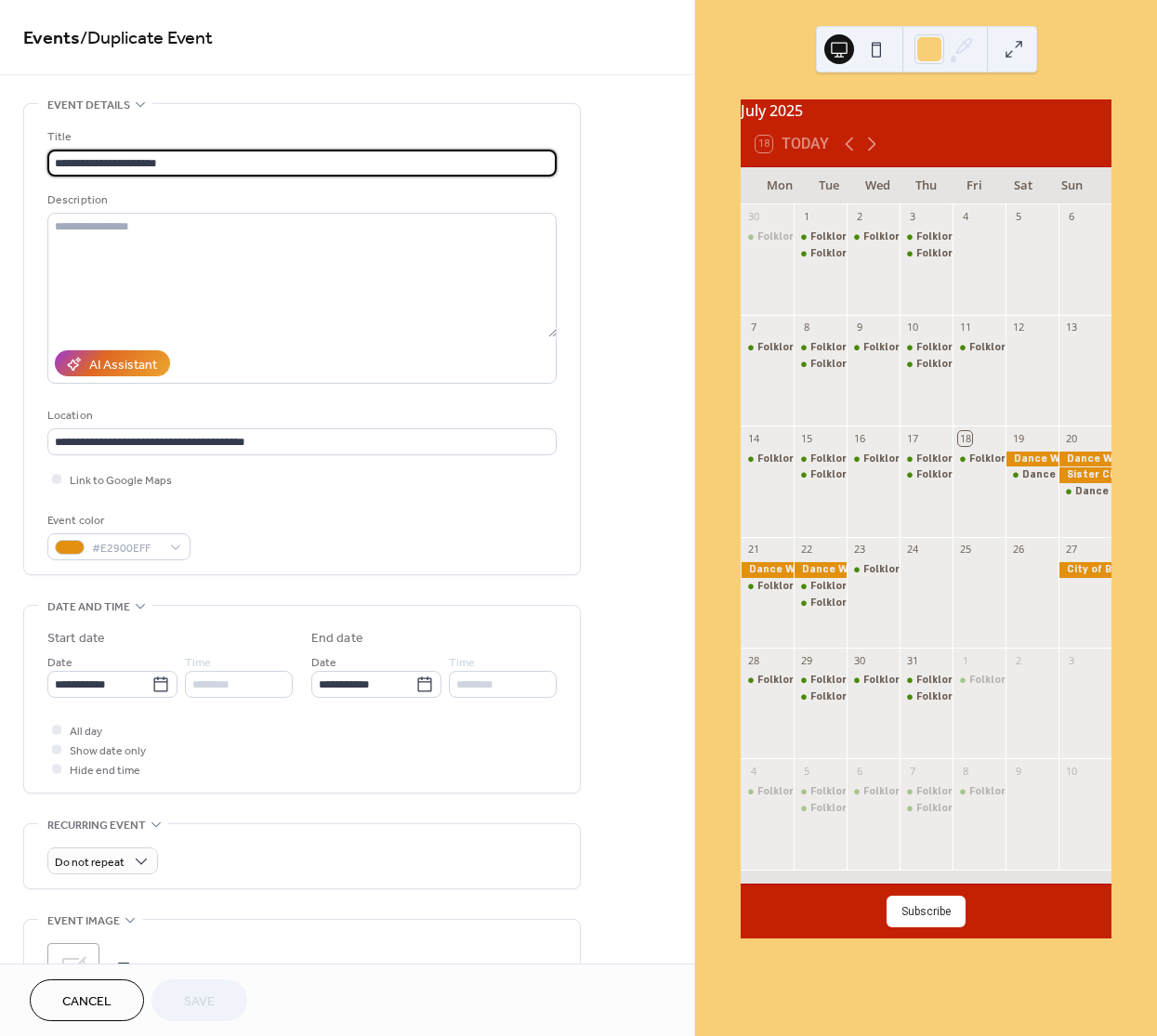 click on "**********" at bounding box center [302, 163] 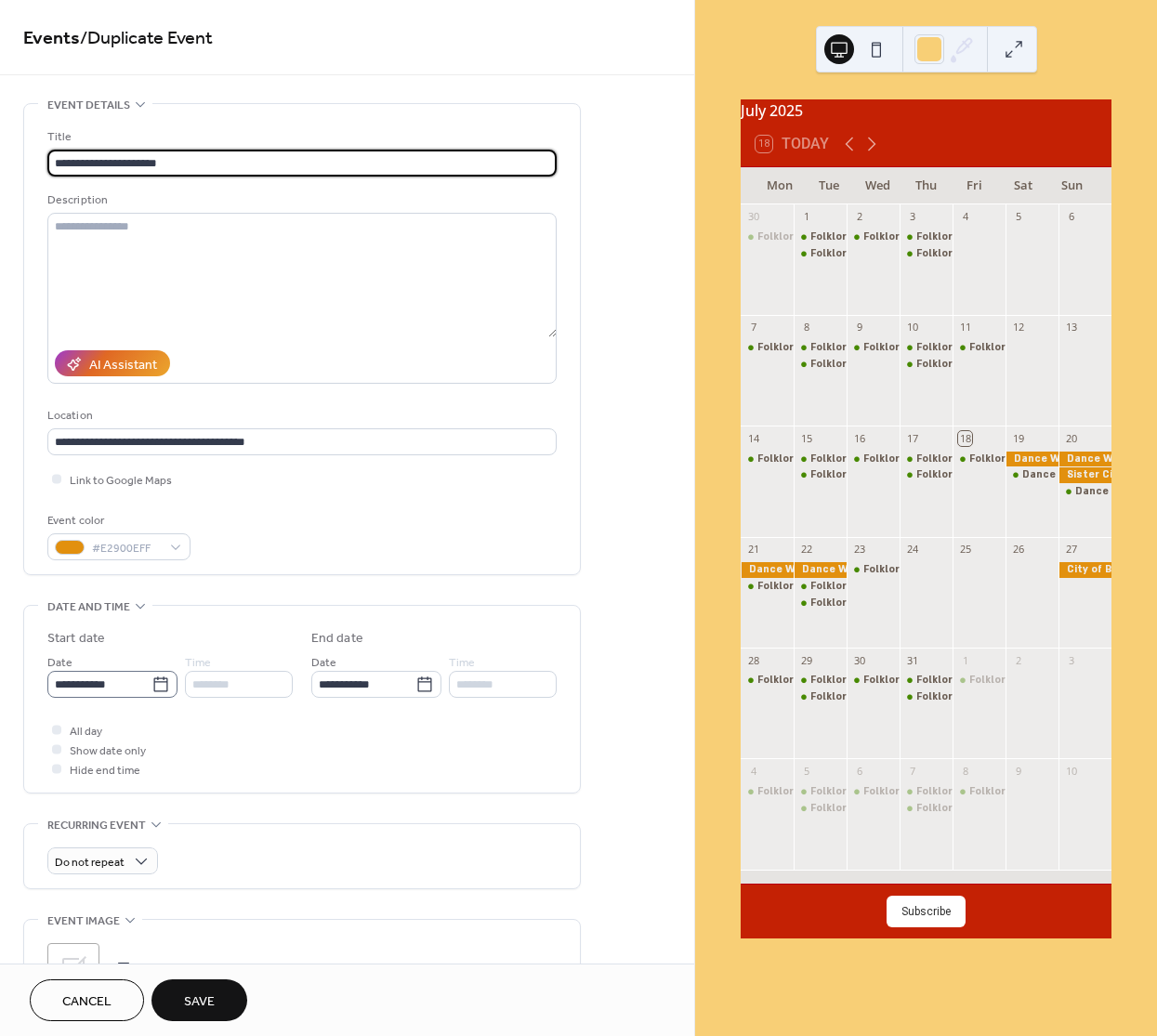 type on "**********" 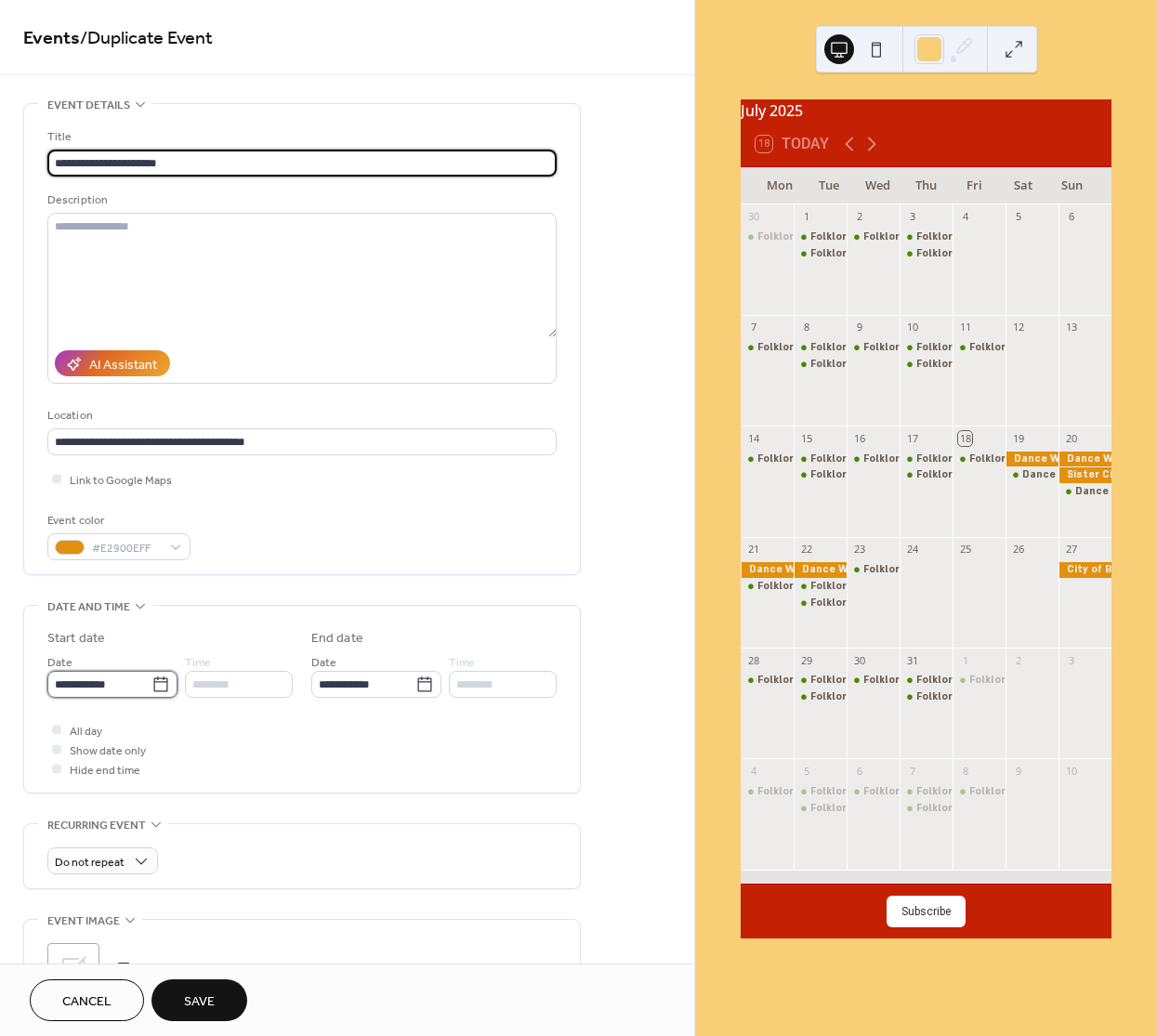 click on "**********" at bounding box center [99, 684] 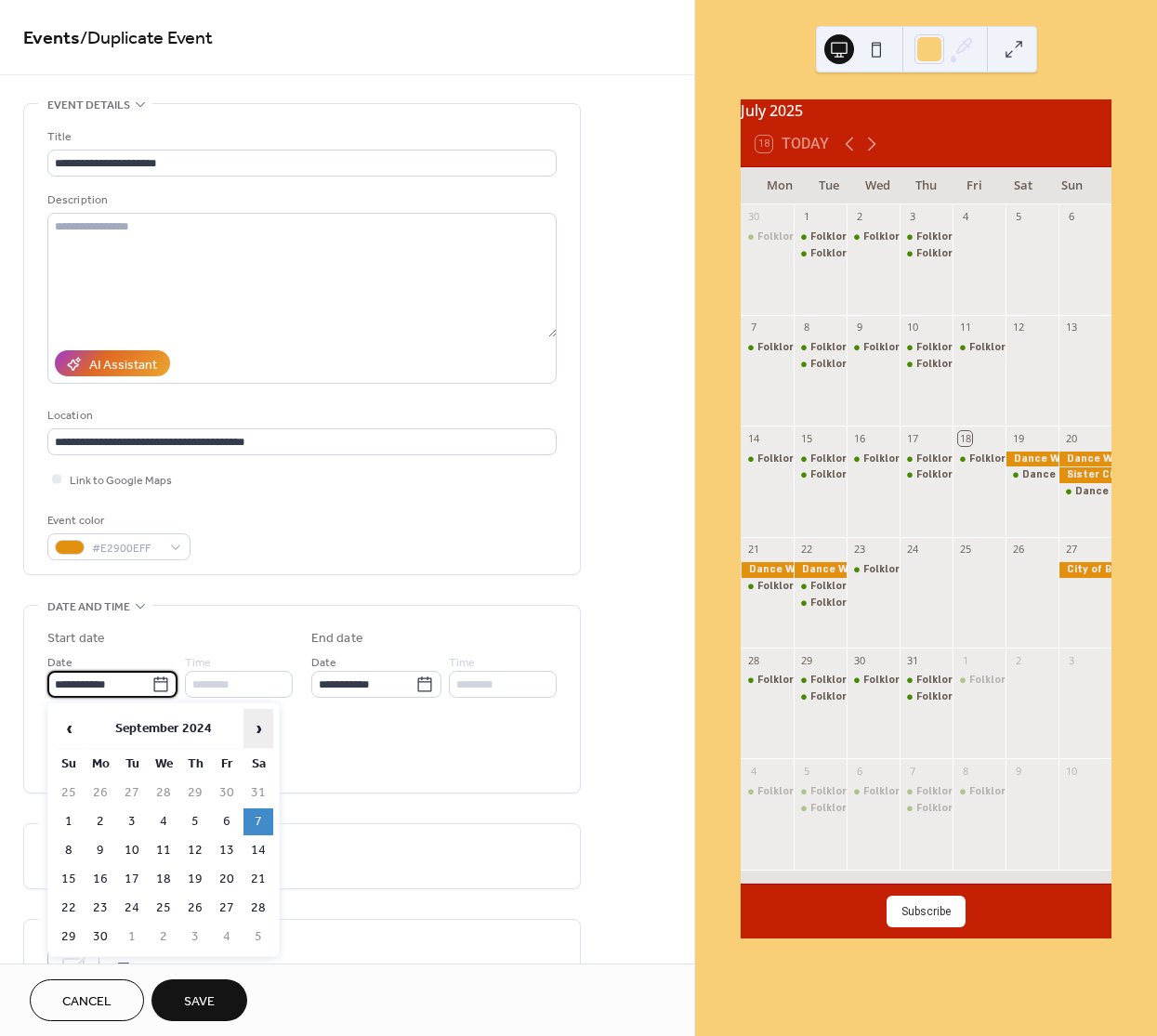 click on "›" at bounding box center [258, 728] 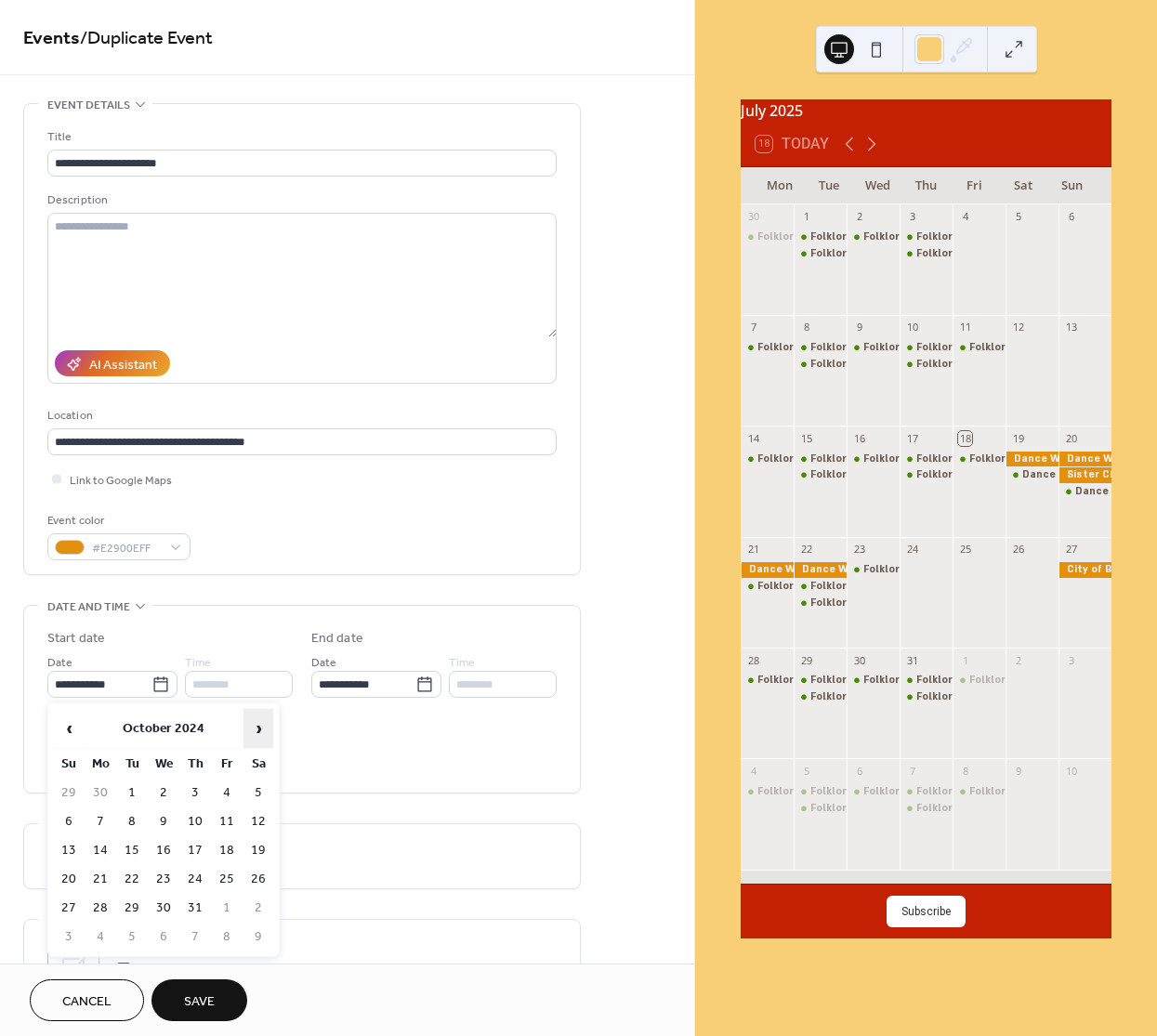 click on "›" at bounding box center (258, 728) 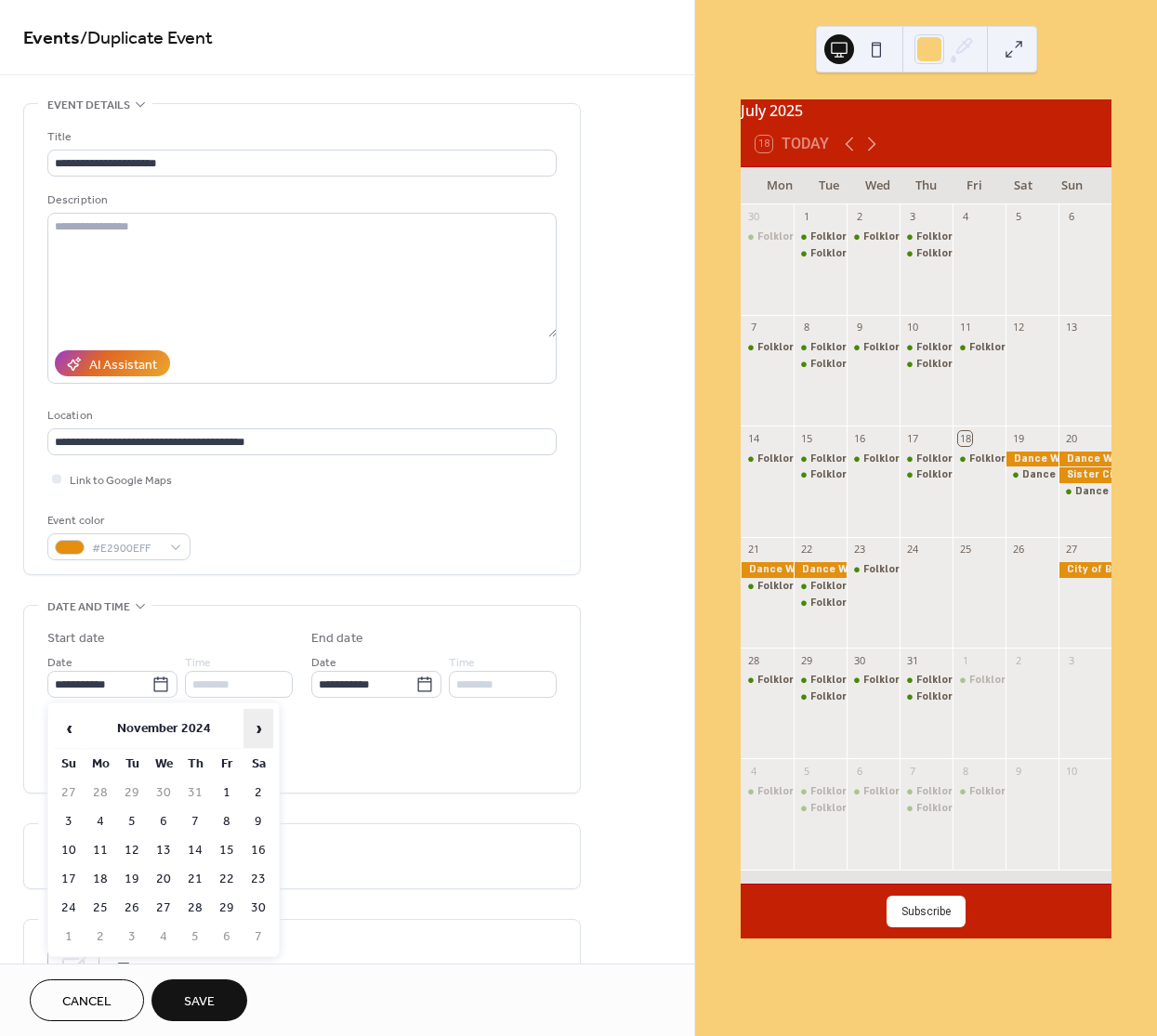 click on "›" at bounding box center (258, 728) 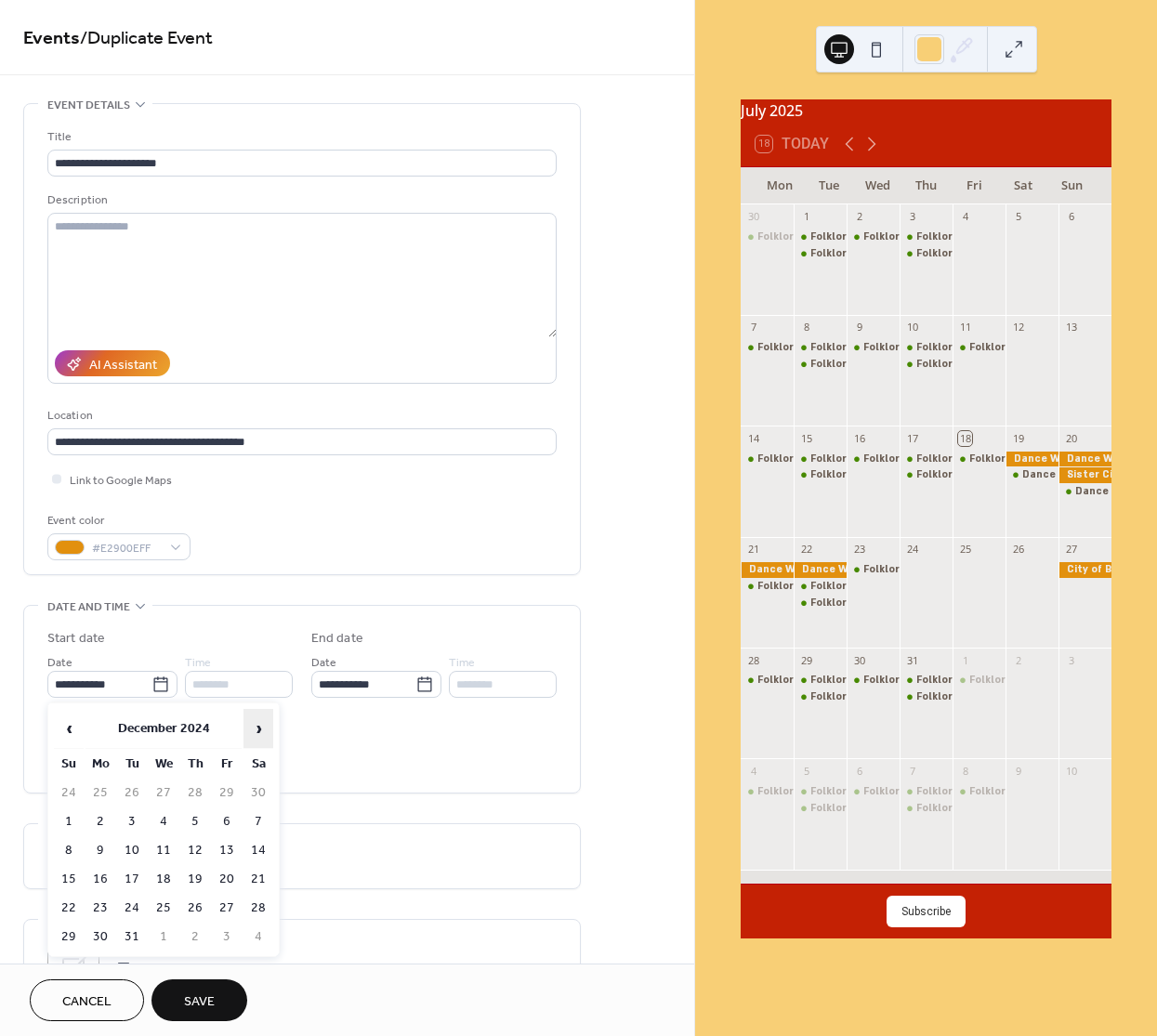click on "›" at bounding box center [258, 728] 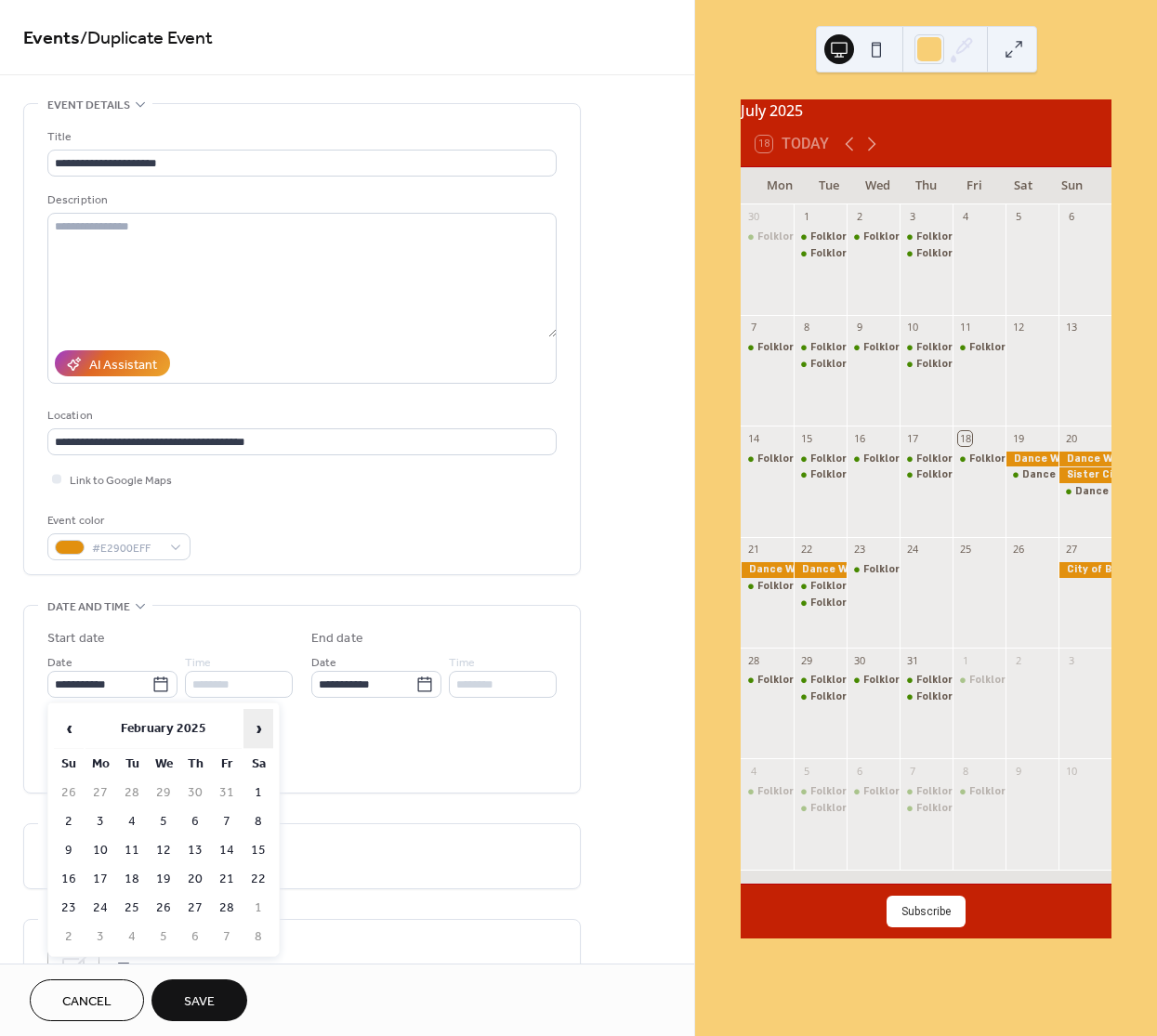 click on "›" at bounding box center (258, 728) 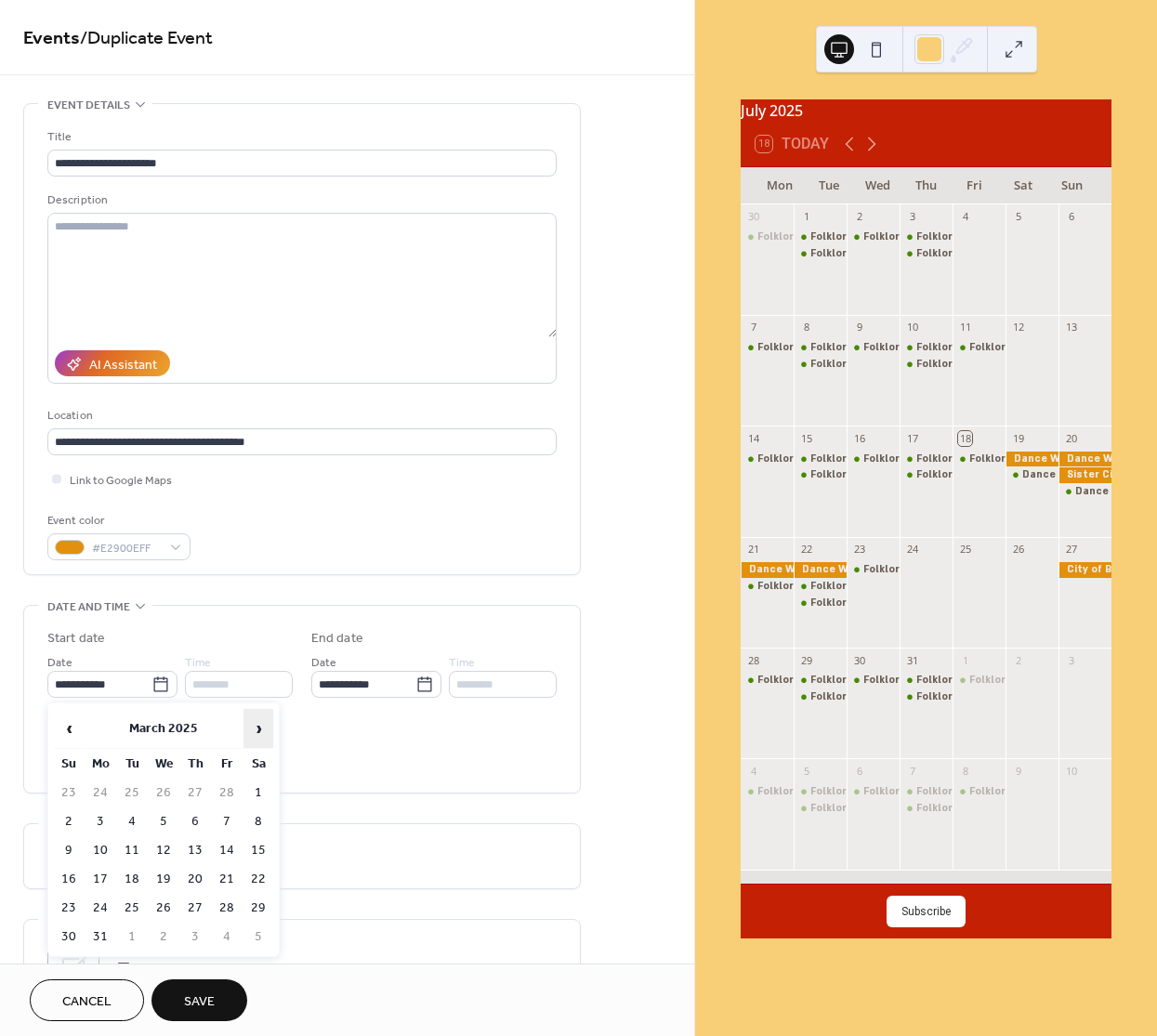 click on "›" at bounding box center (258, 728) 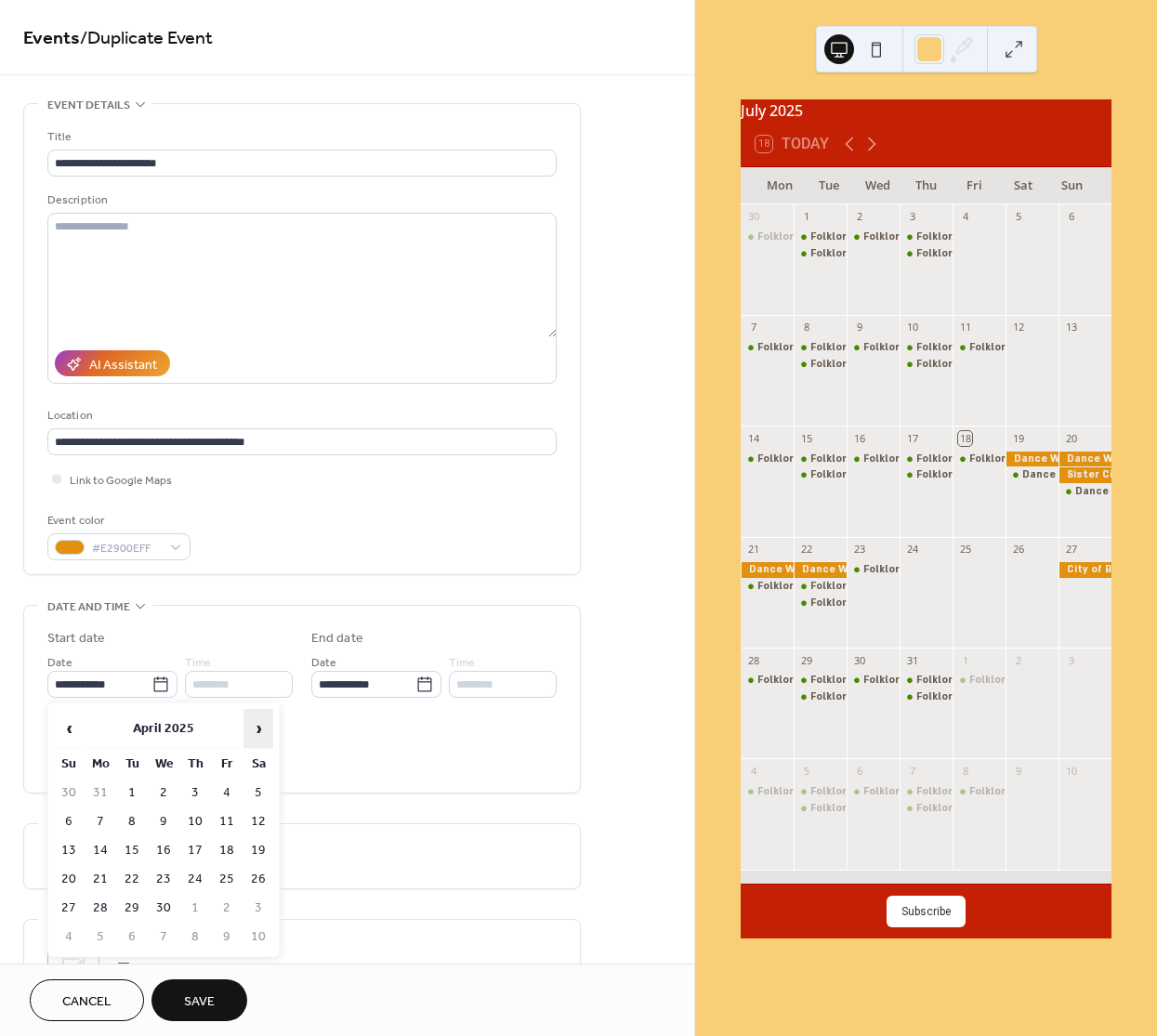 click on "›" at bounding box center (258, 728) 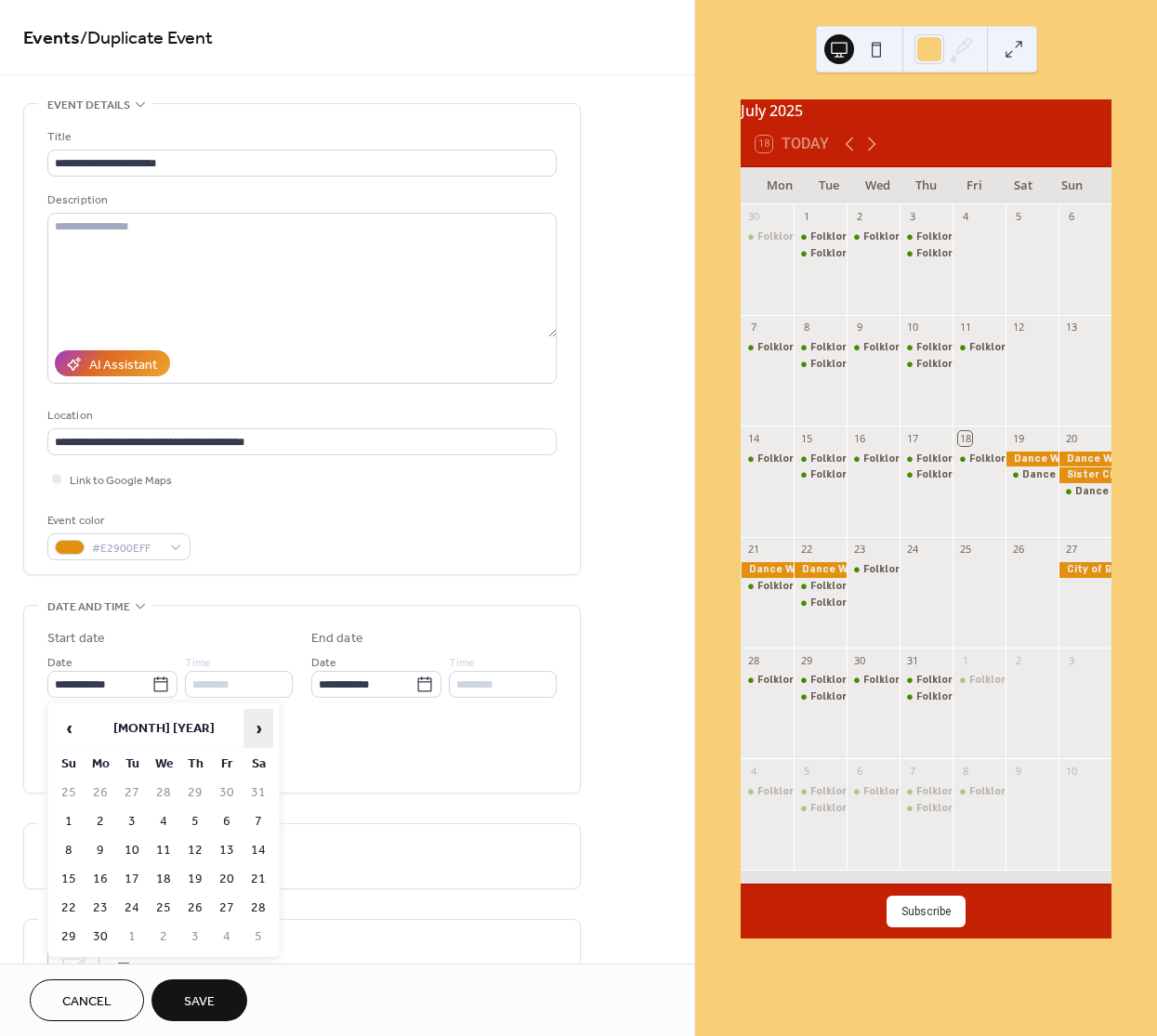 click on "›" at bounding box center (258, 728) 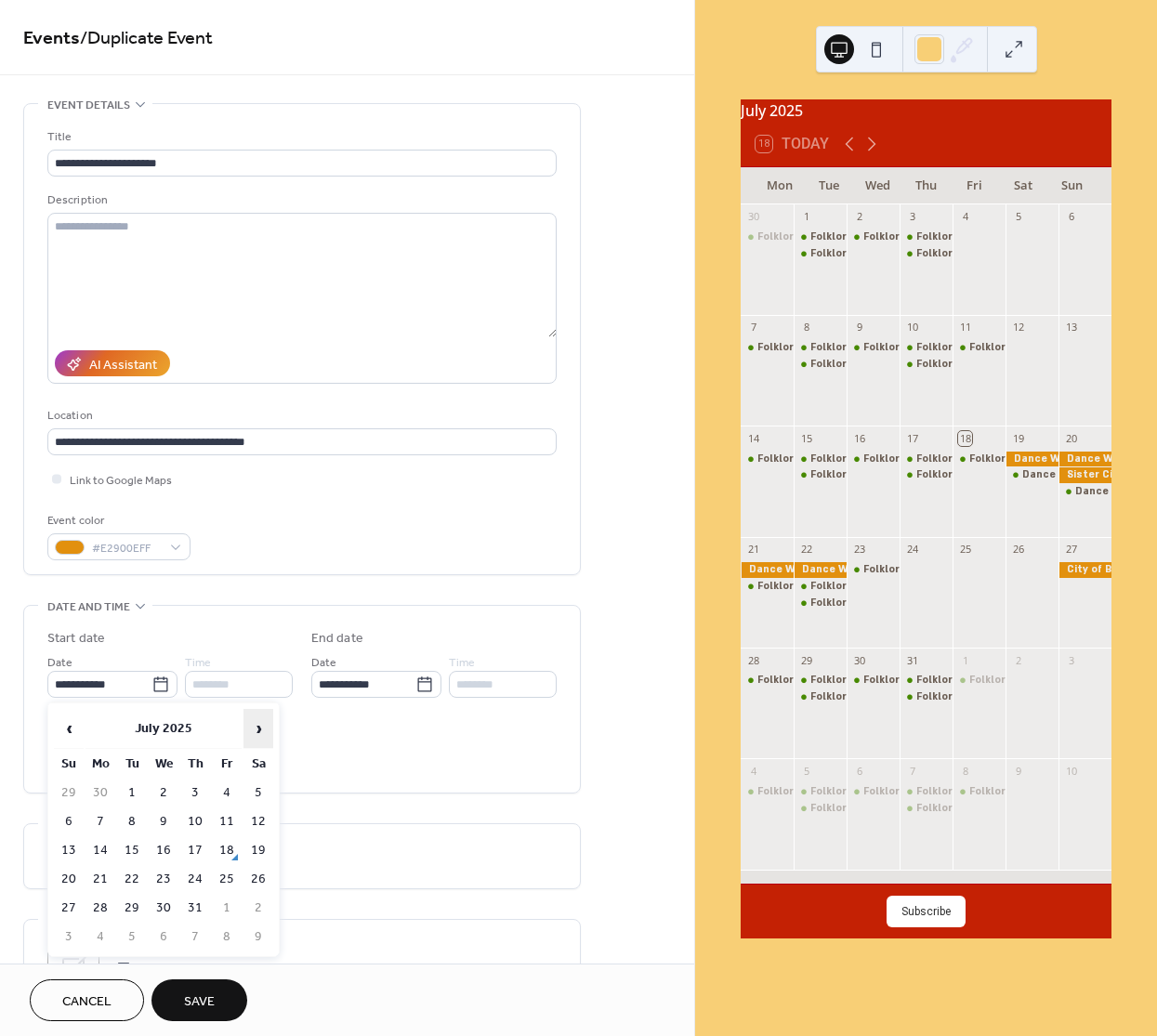 click on "›" at bounding box center (258, 728) 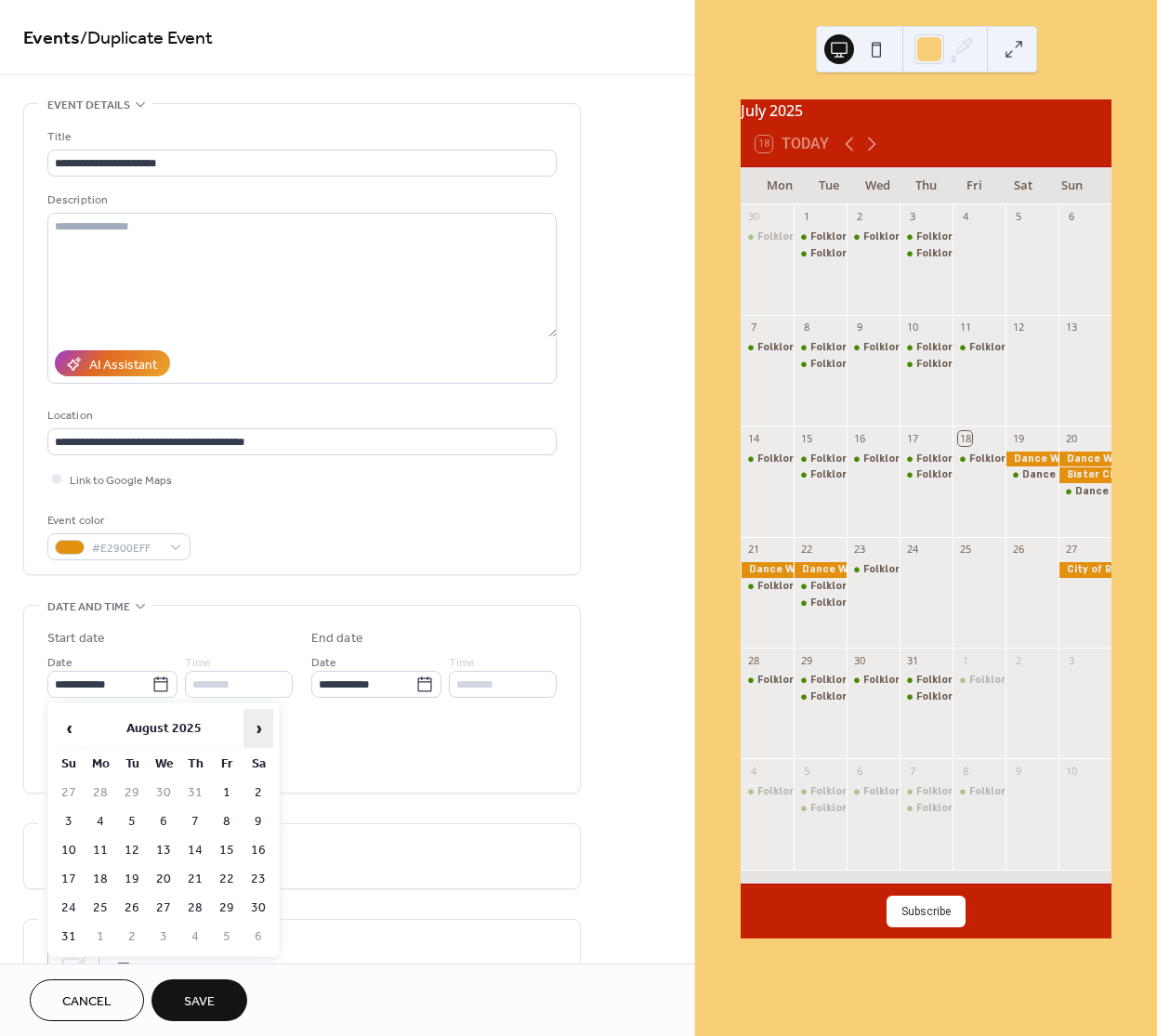 click on "›" at bounding box center [258, 728] 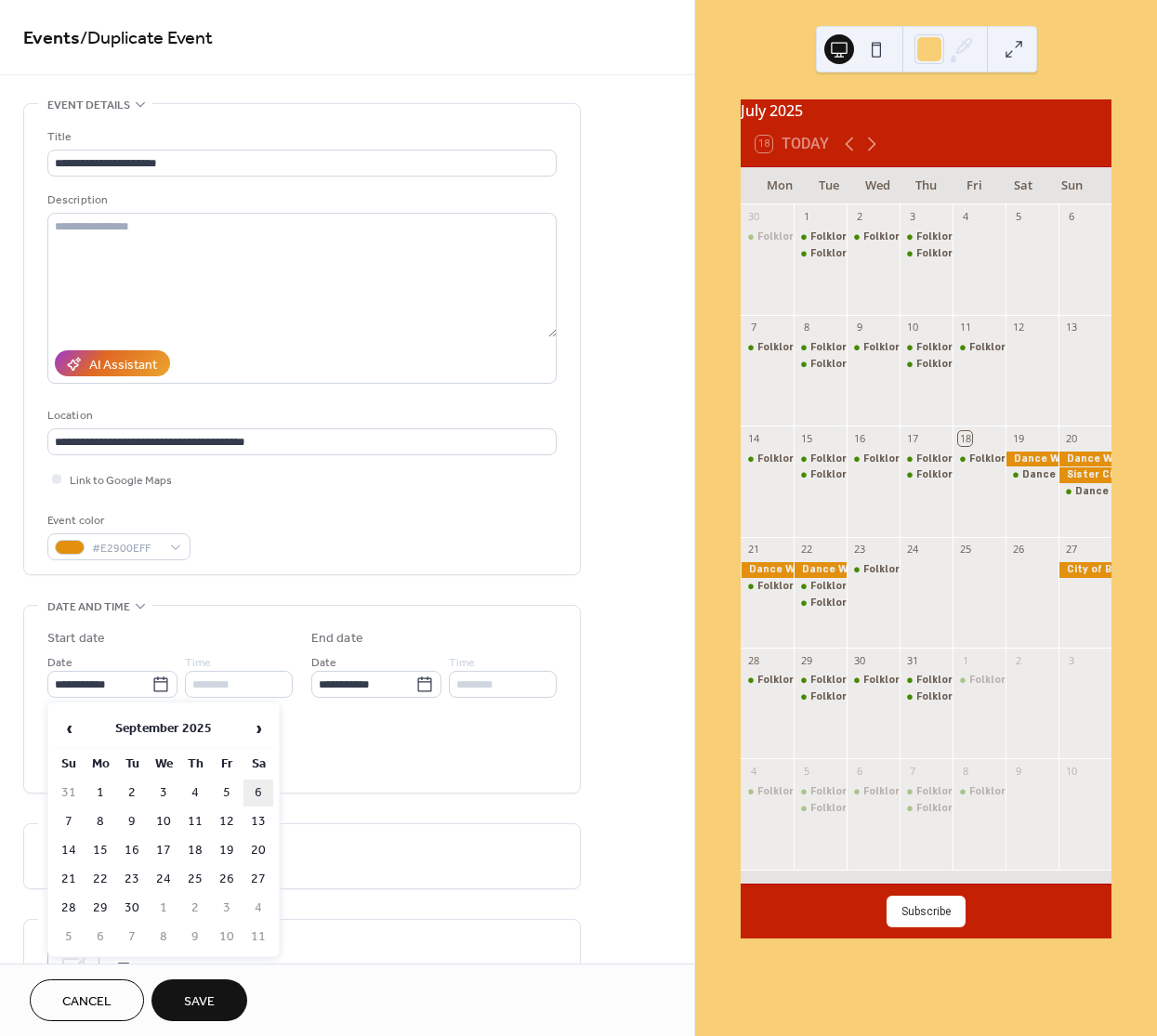 click on "6" at bounding box center [258, 793] 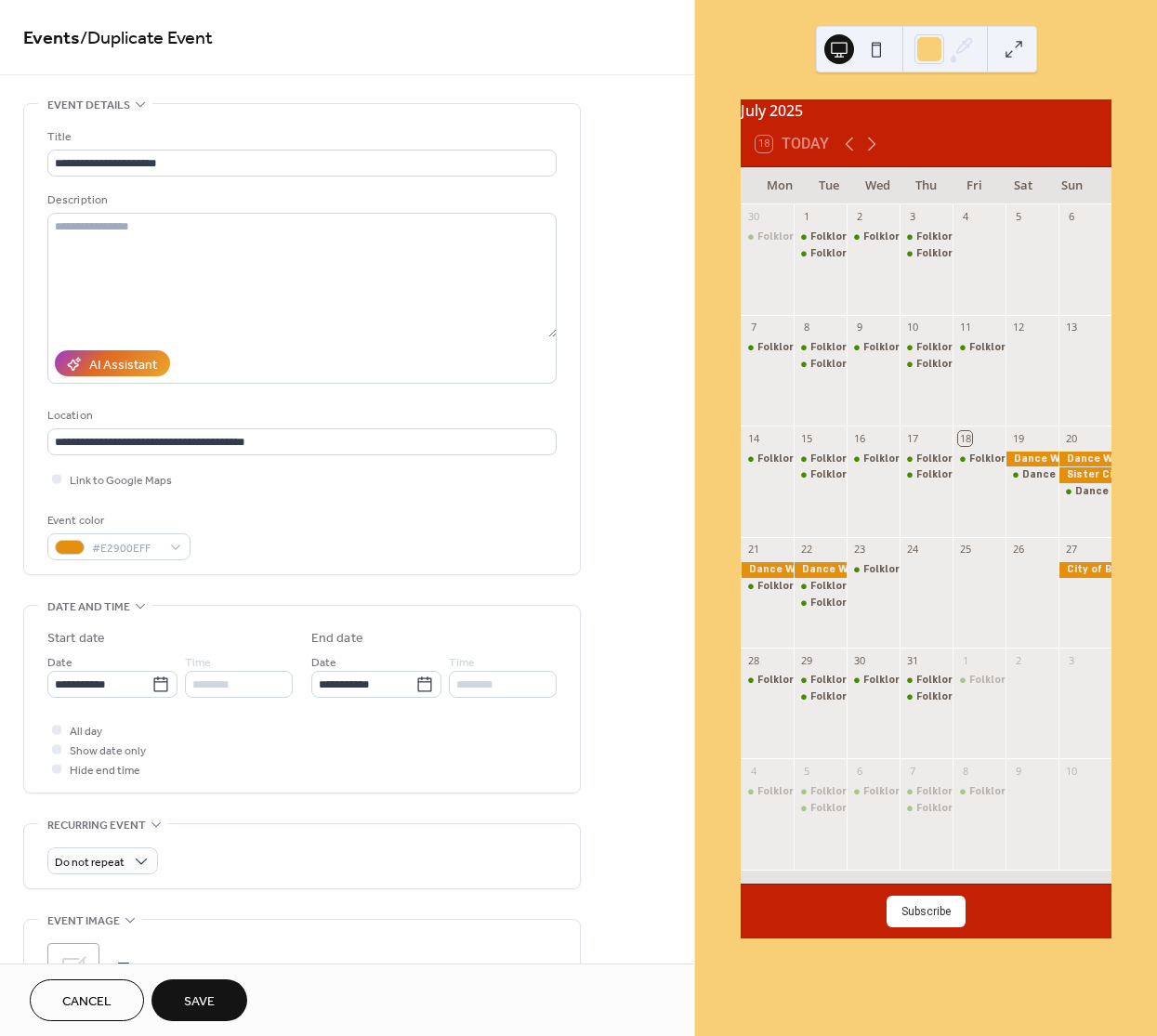 click on "All day Show date only Hide end time" at bounding box center (302, 749) 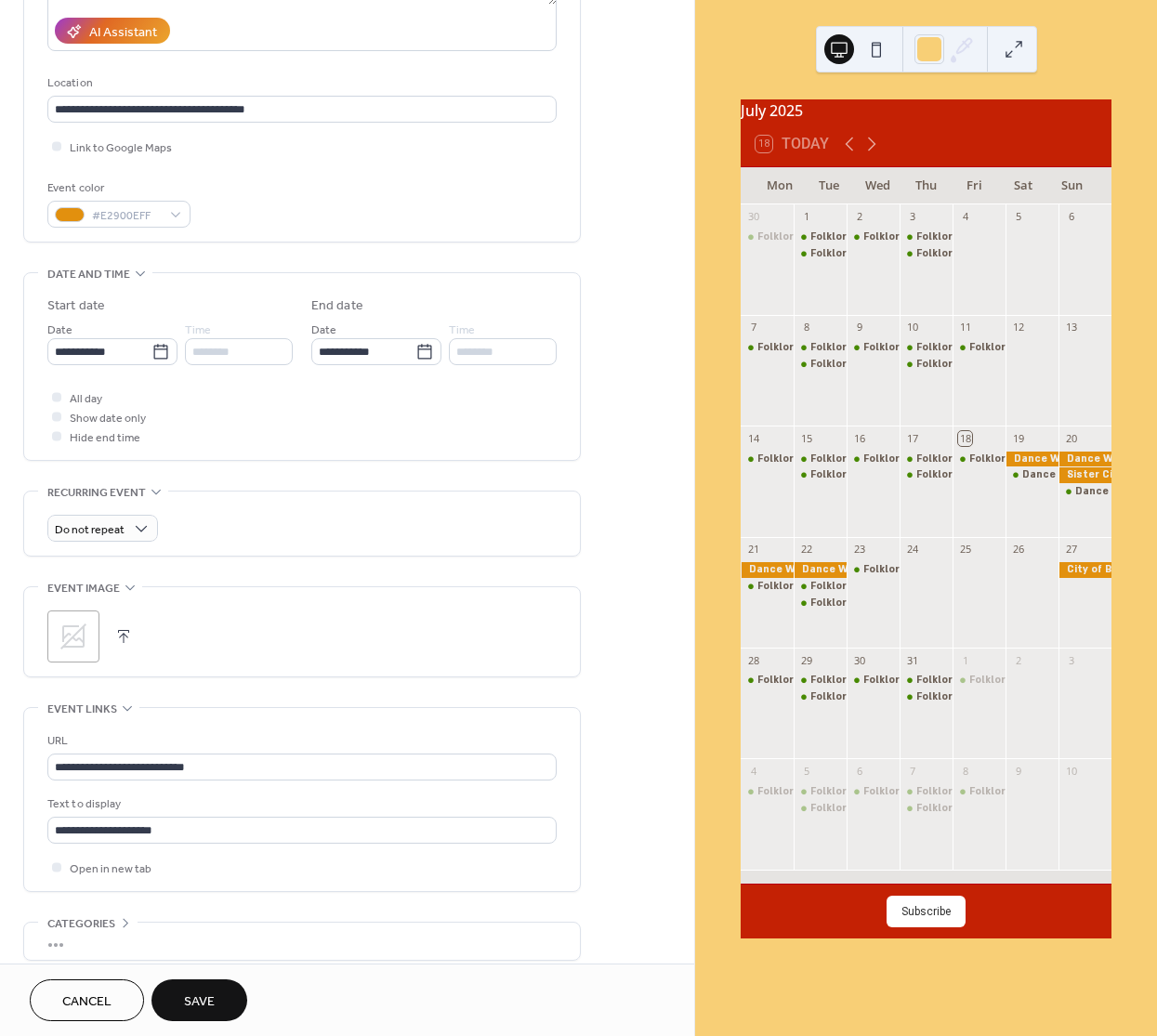 scroll, scrollTop: 372, scrollLeft: 0, axis: vertical 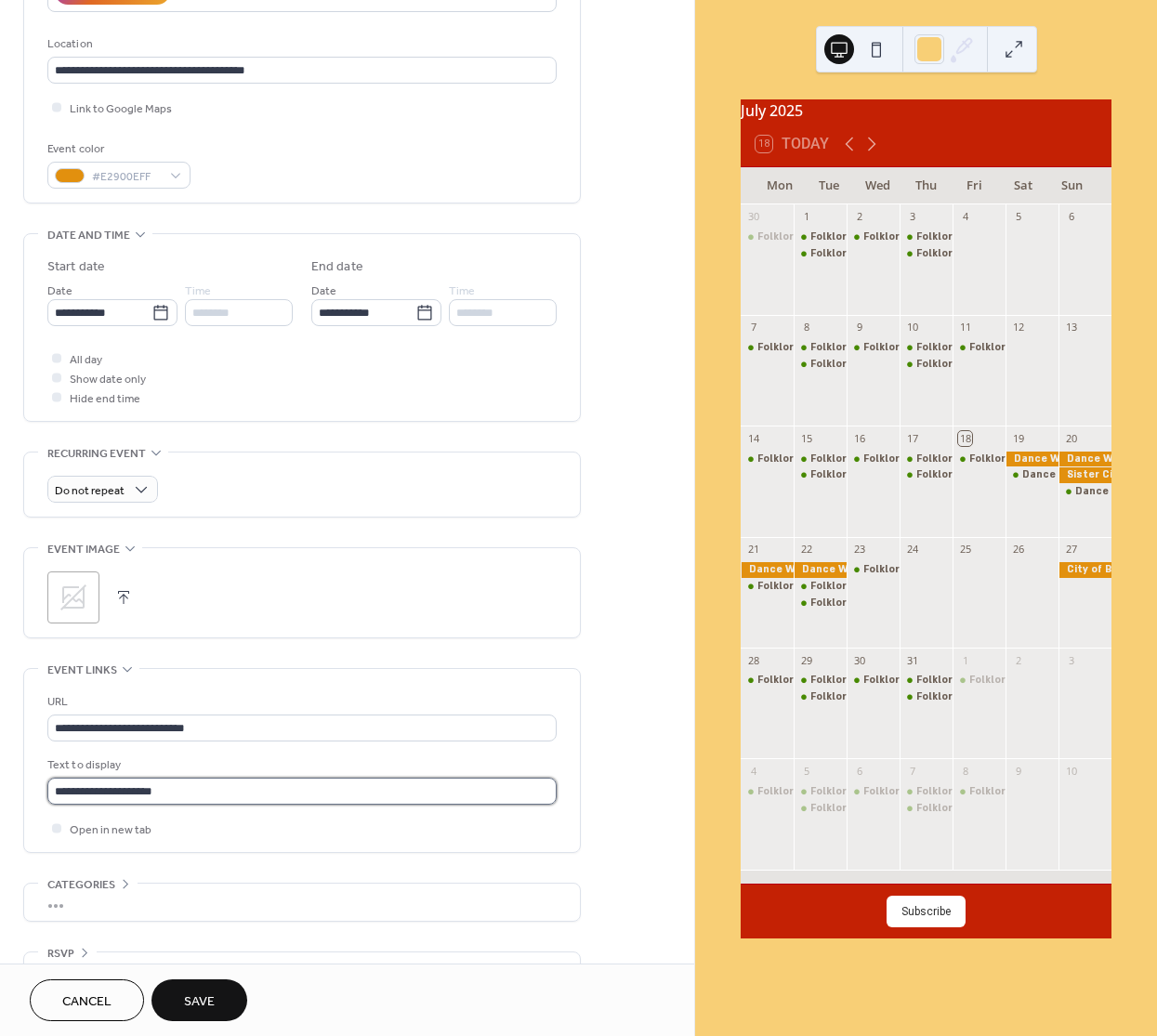 click on "**********" at bounding box center [302, 791] 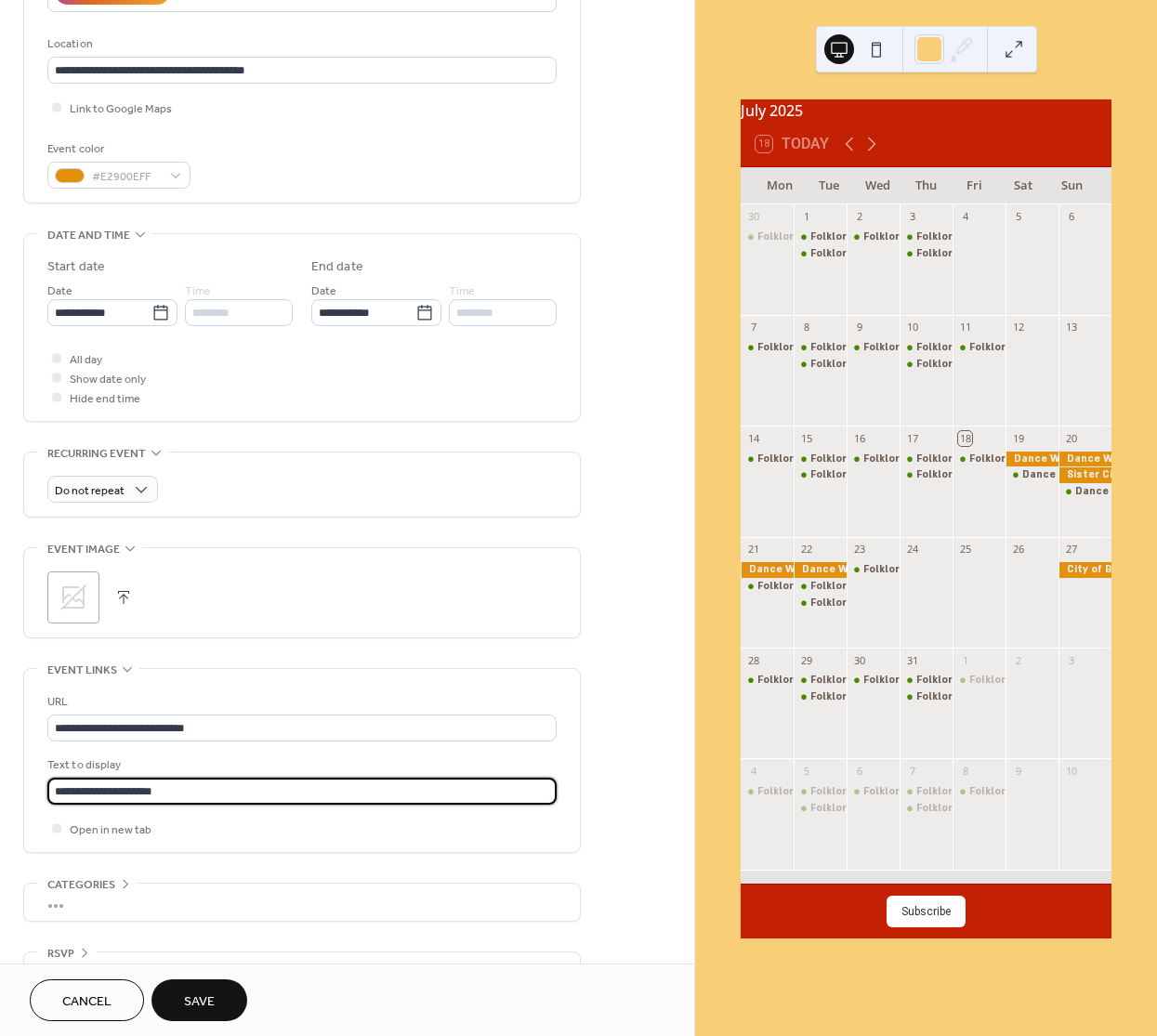 type on "**********" 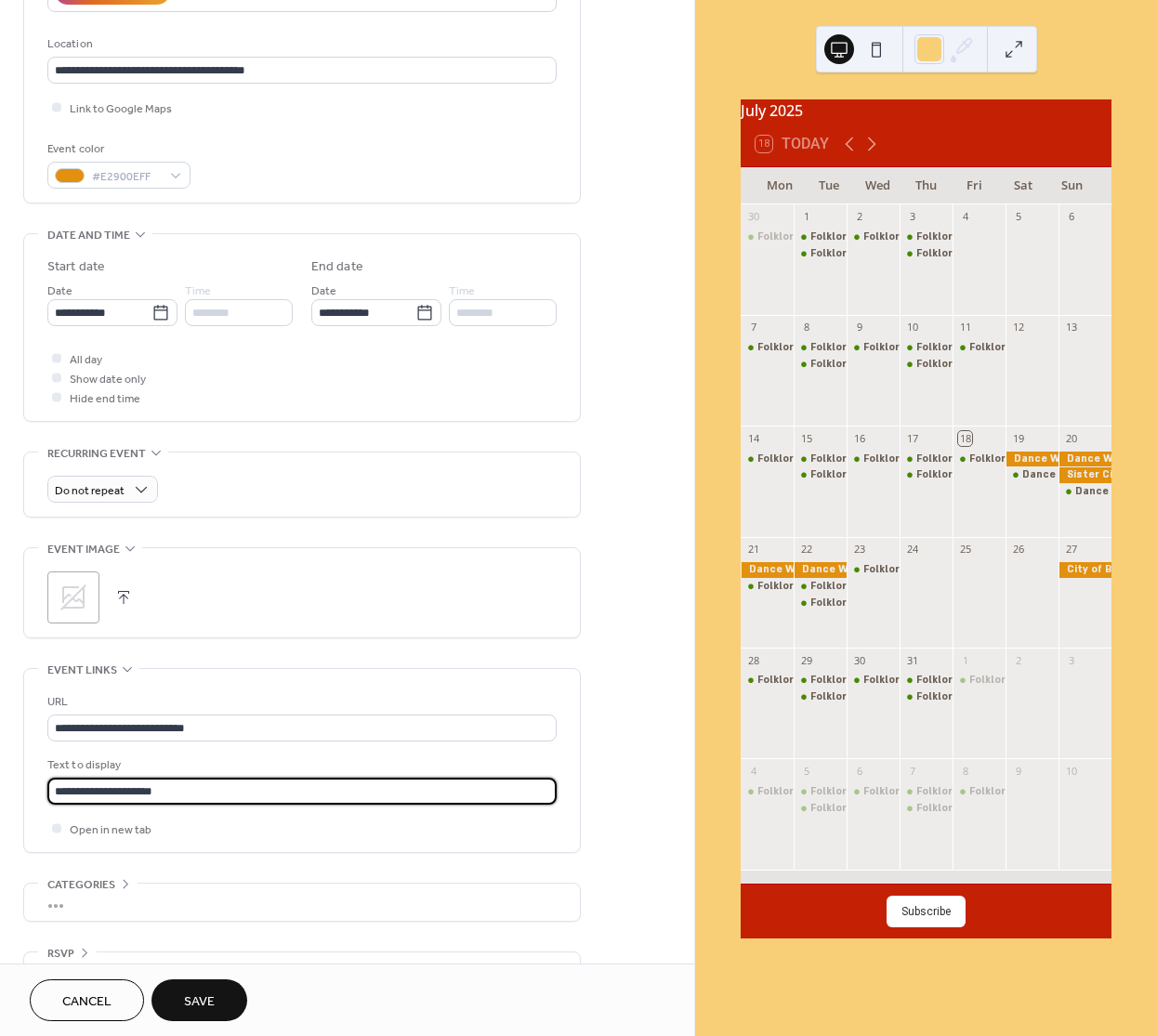 click on "**********" at bounding box center (347, 370) 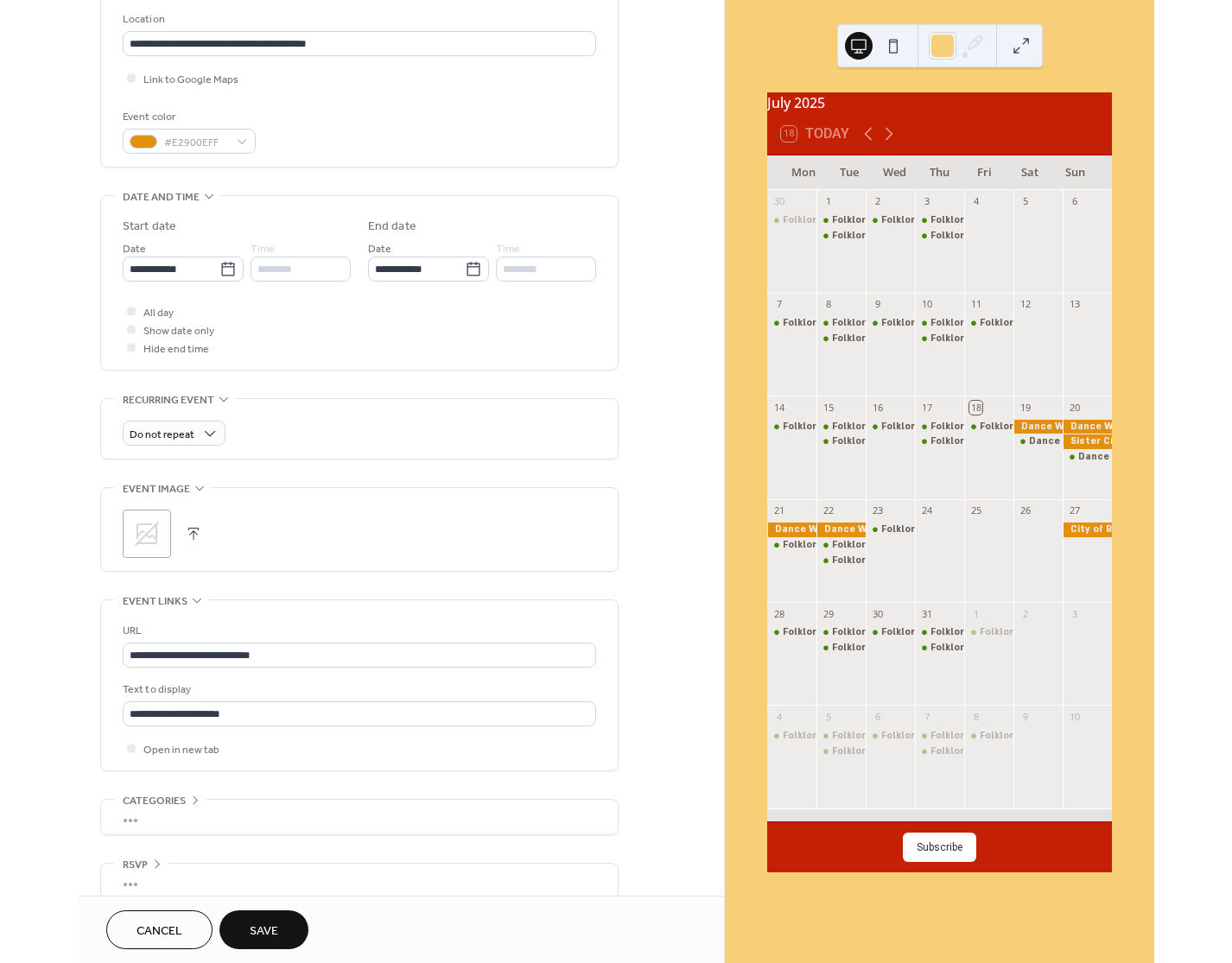 scroll, scrollTop: 388, scrollLeft: 0, axis: vertical 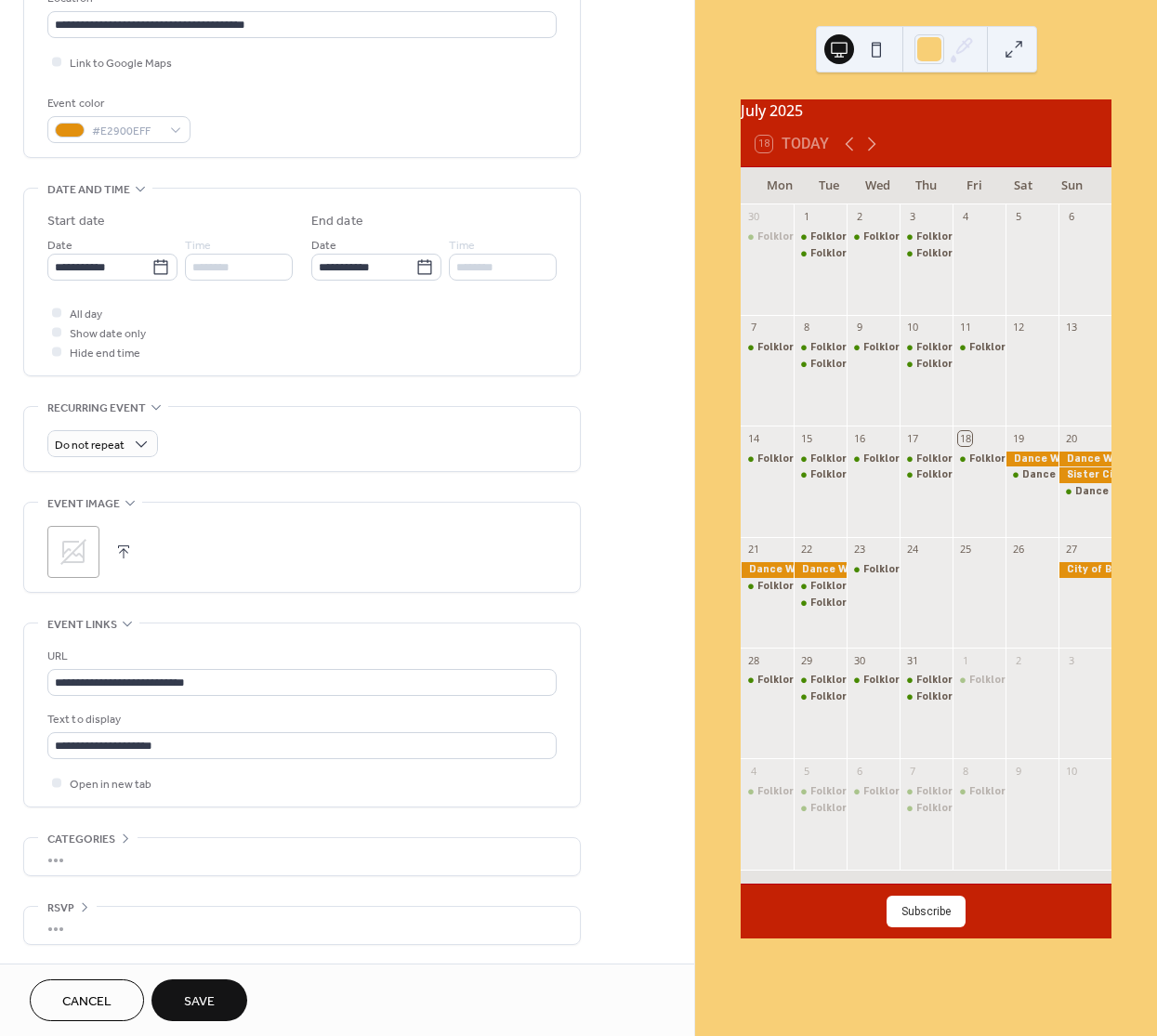 click on "Save" at bounding box center [199, 1002] 